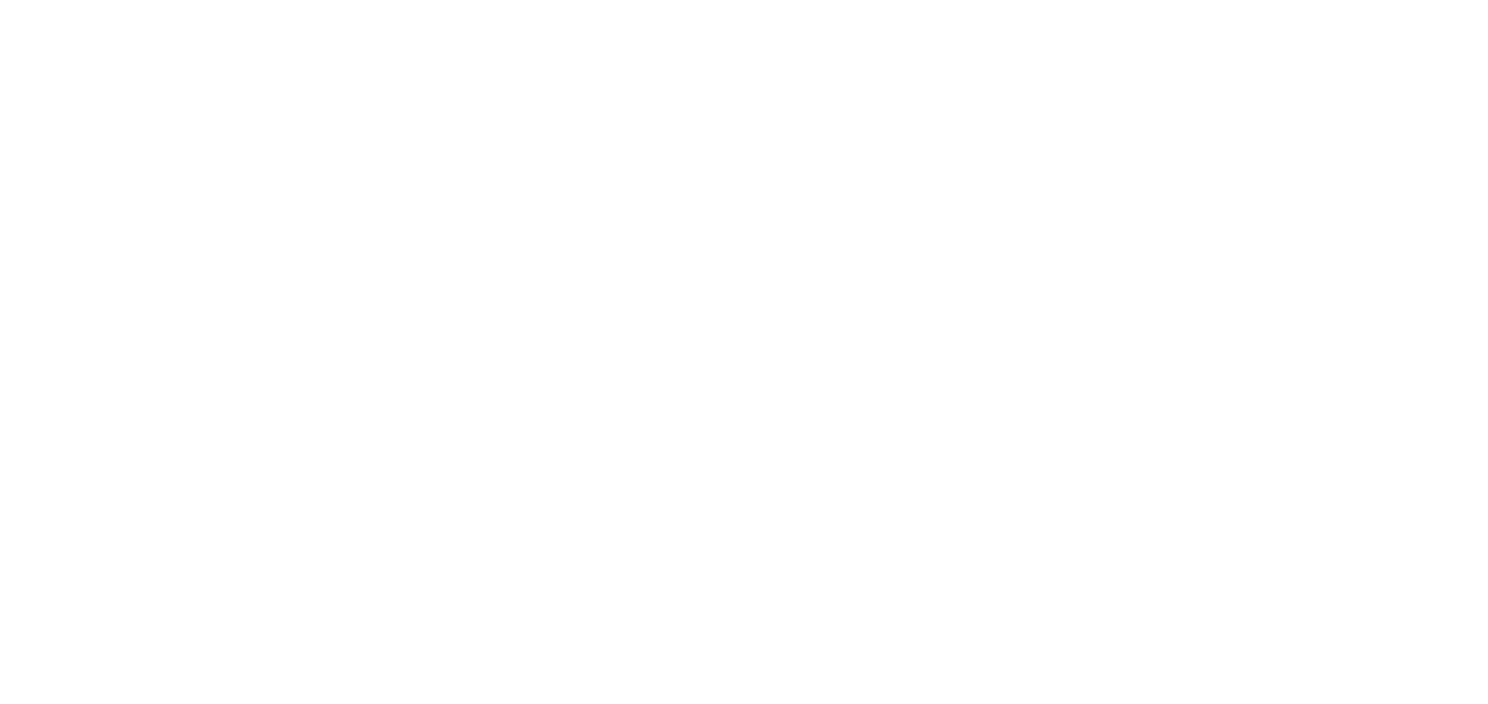 scroll, scrollTop: 0, scrollLeft: 0, axis: both 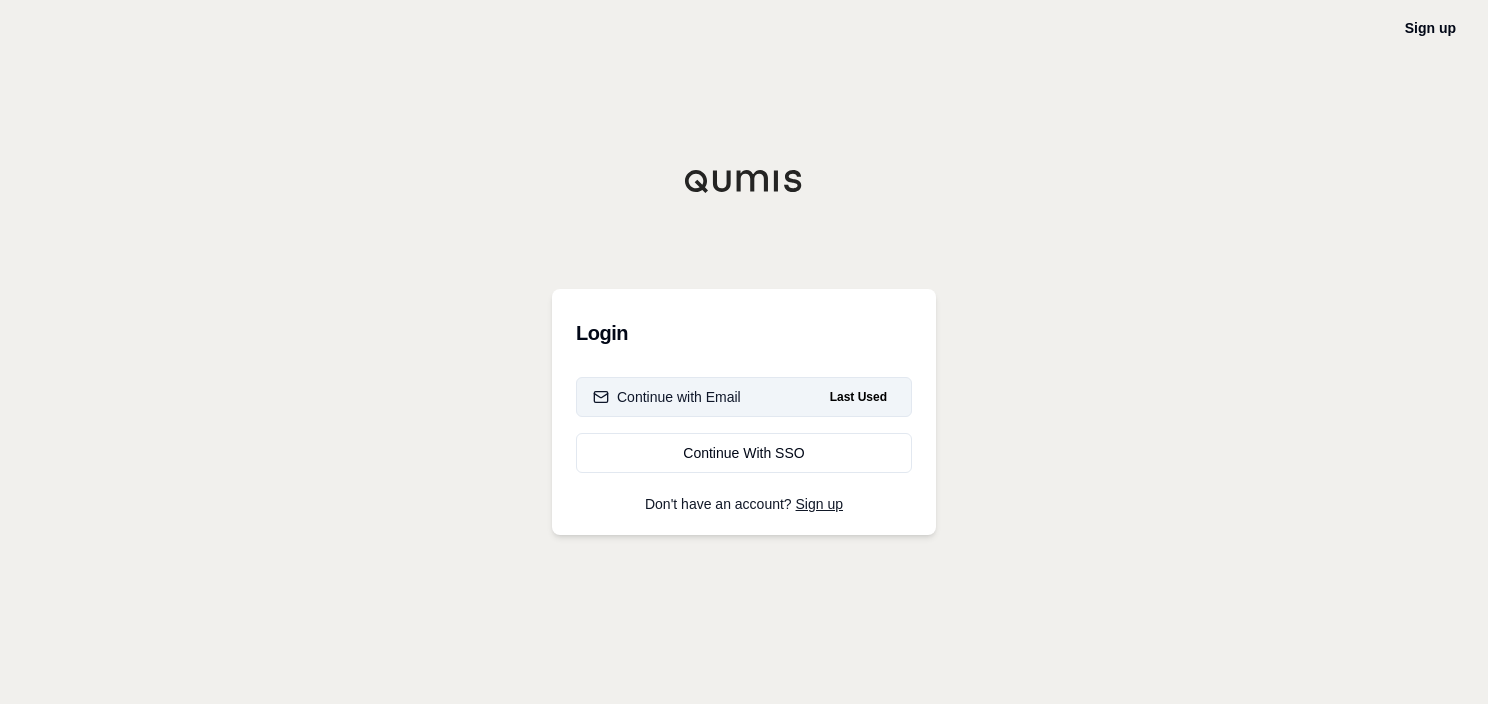 click on "Continue with Email Last Used" at bounding box center [744, 397] 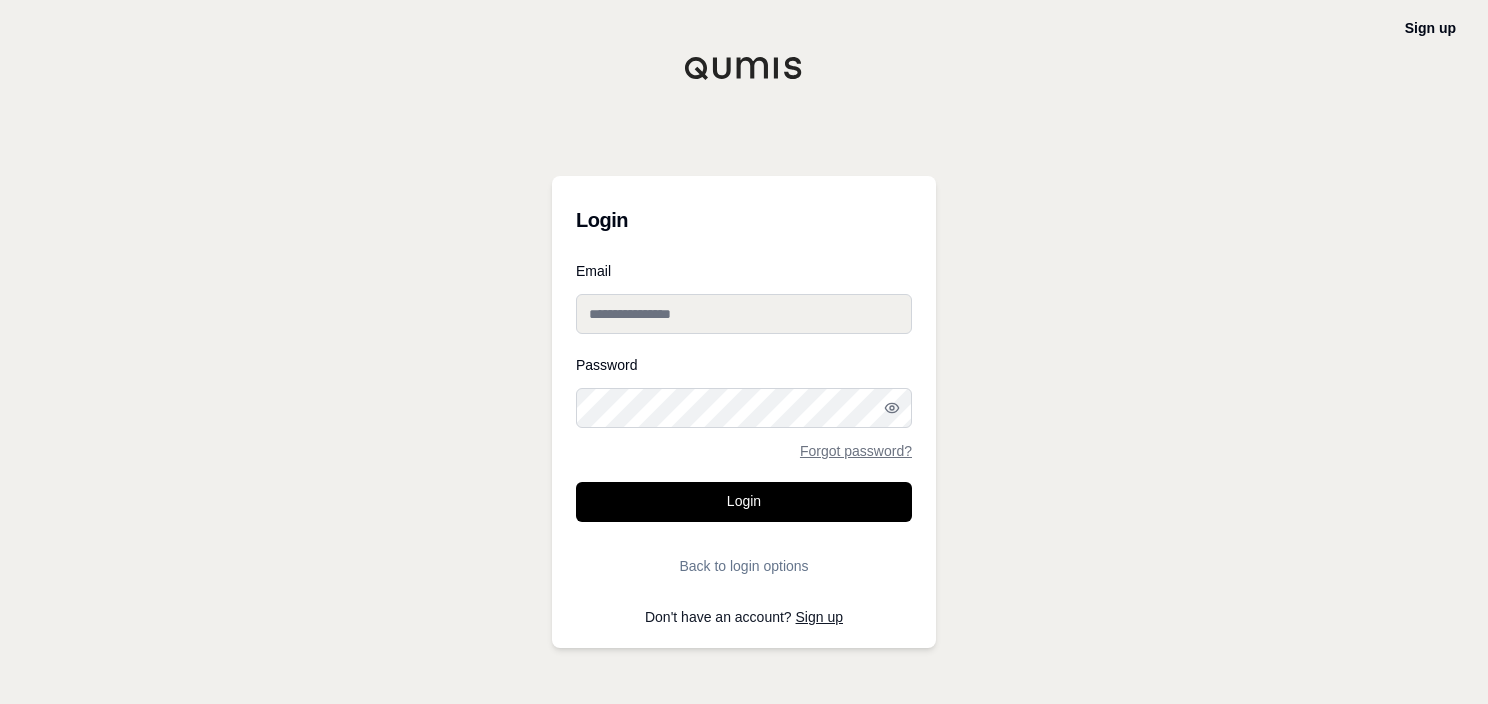 type on "**********" 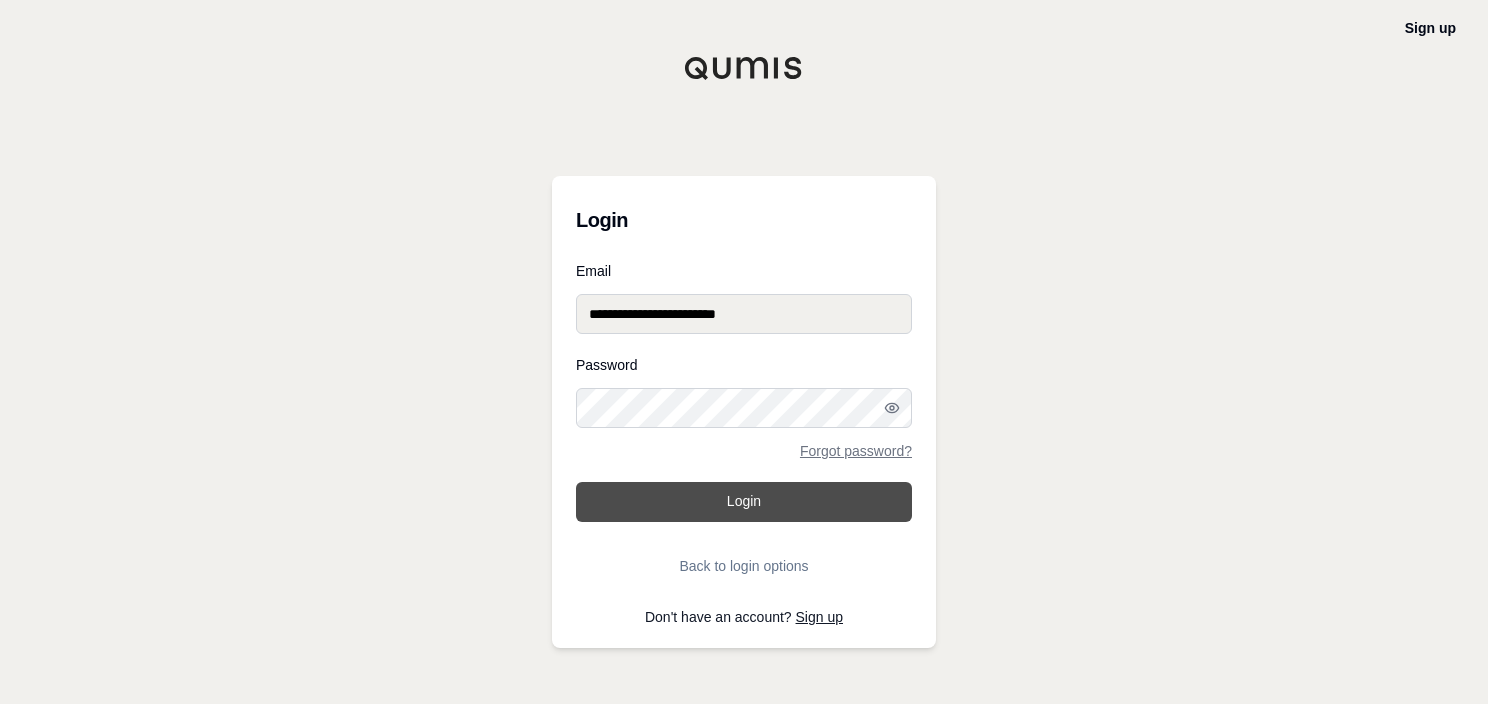 click on "Login" at bounding box center [744, 502] 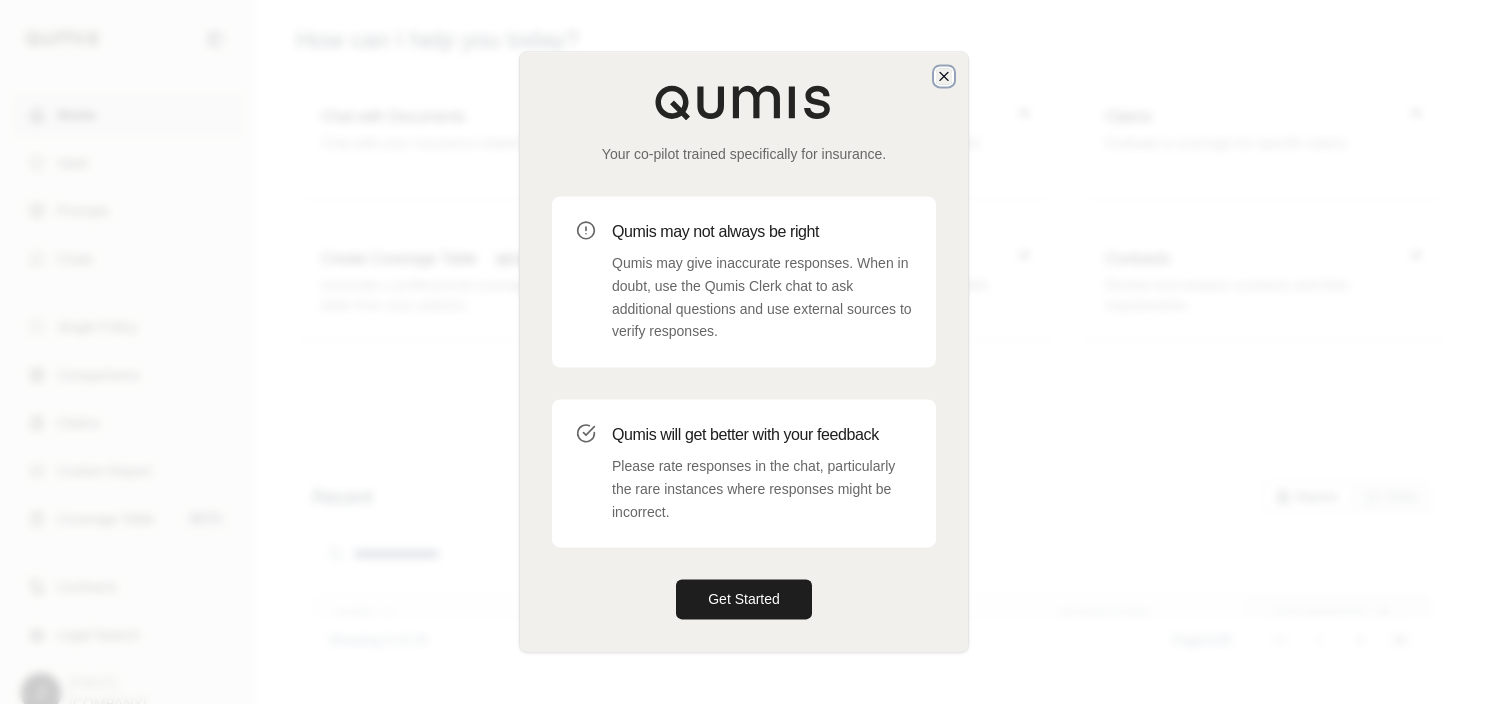 click 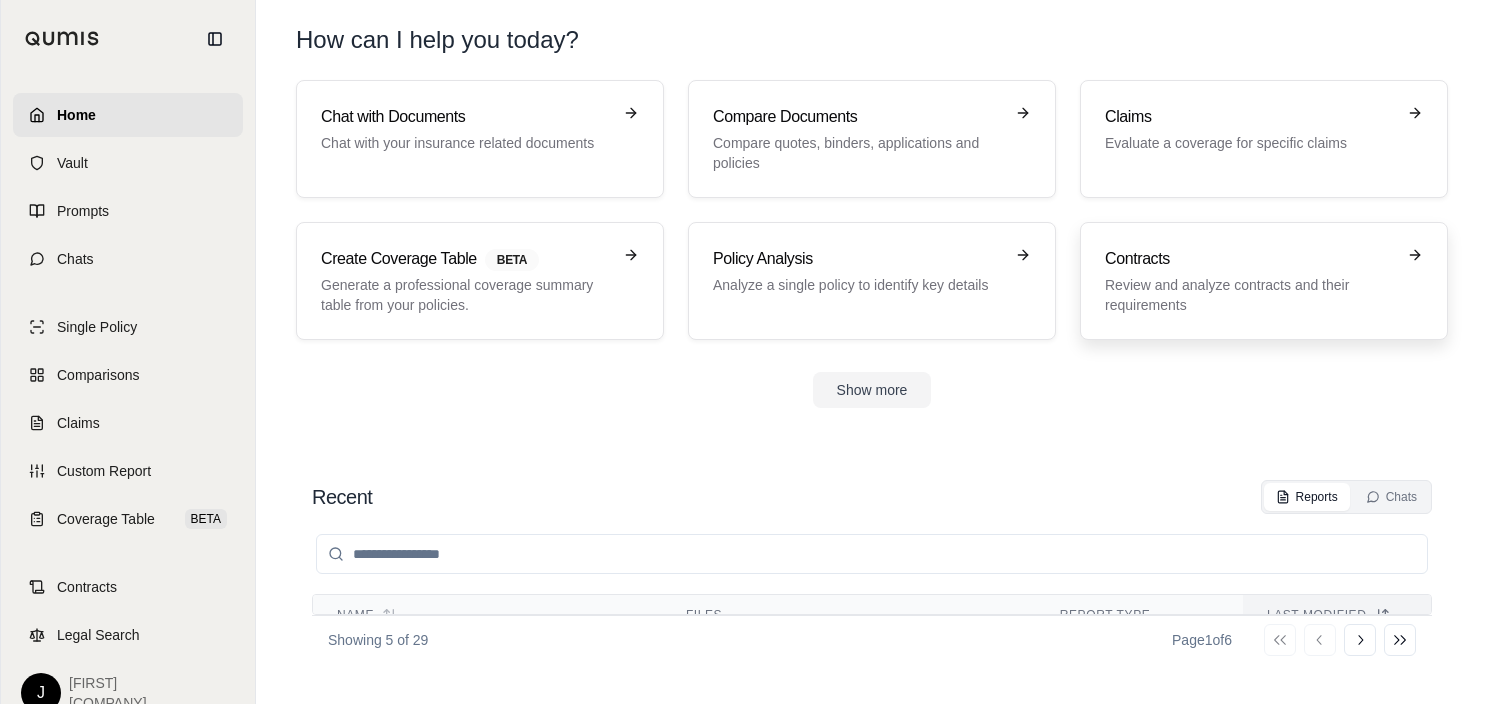 click on "Review and analyze contracts and their requirements" at bounding box center (1250, 295) 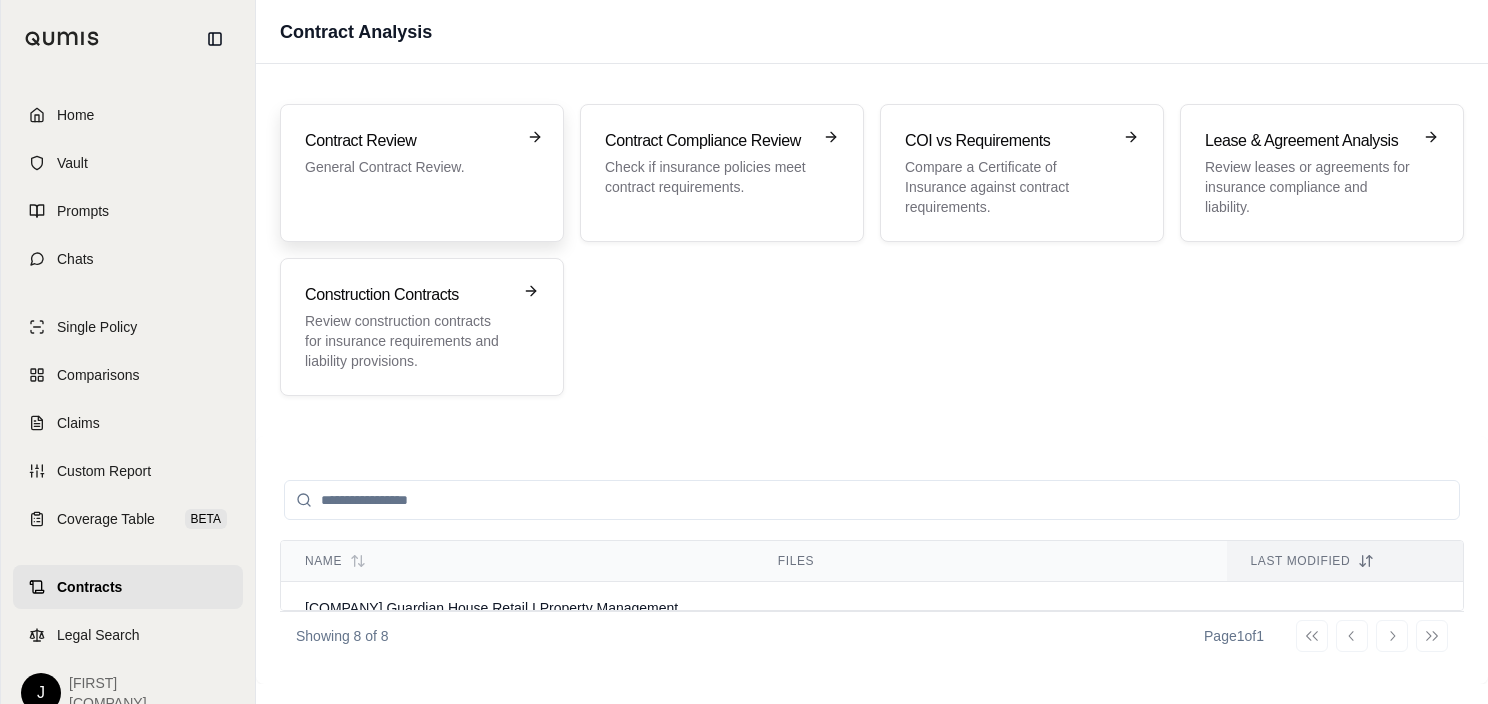 click on "Contract Review General Contract Review." at bounding box center [422, 173] 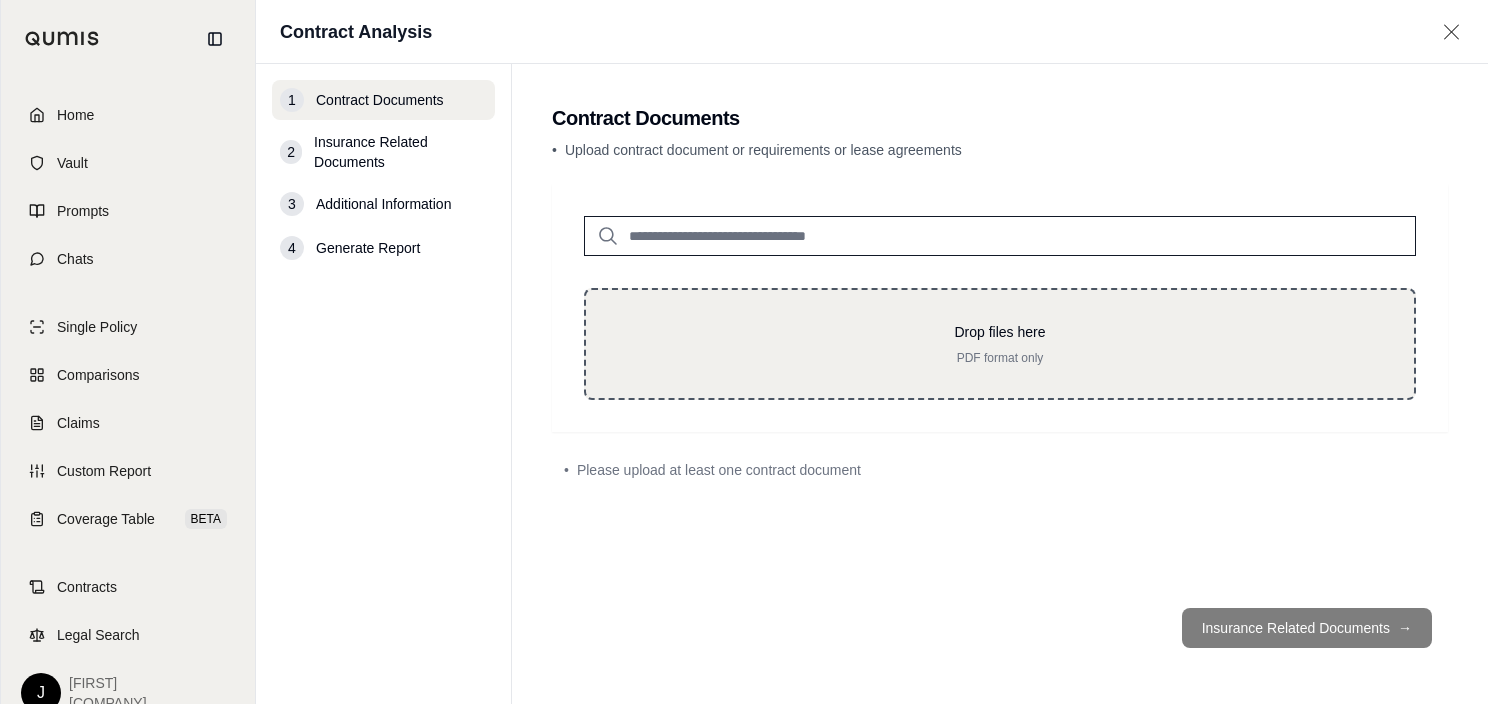 click on "Drop files here" at bounding box center [1000, 332] 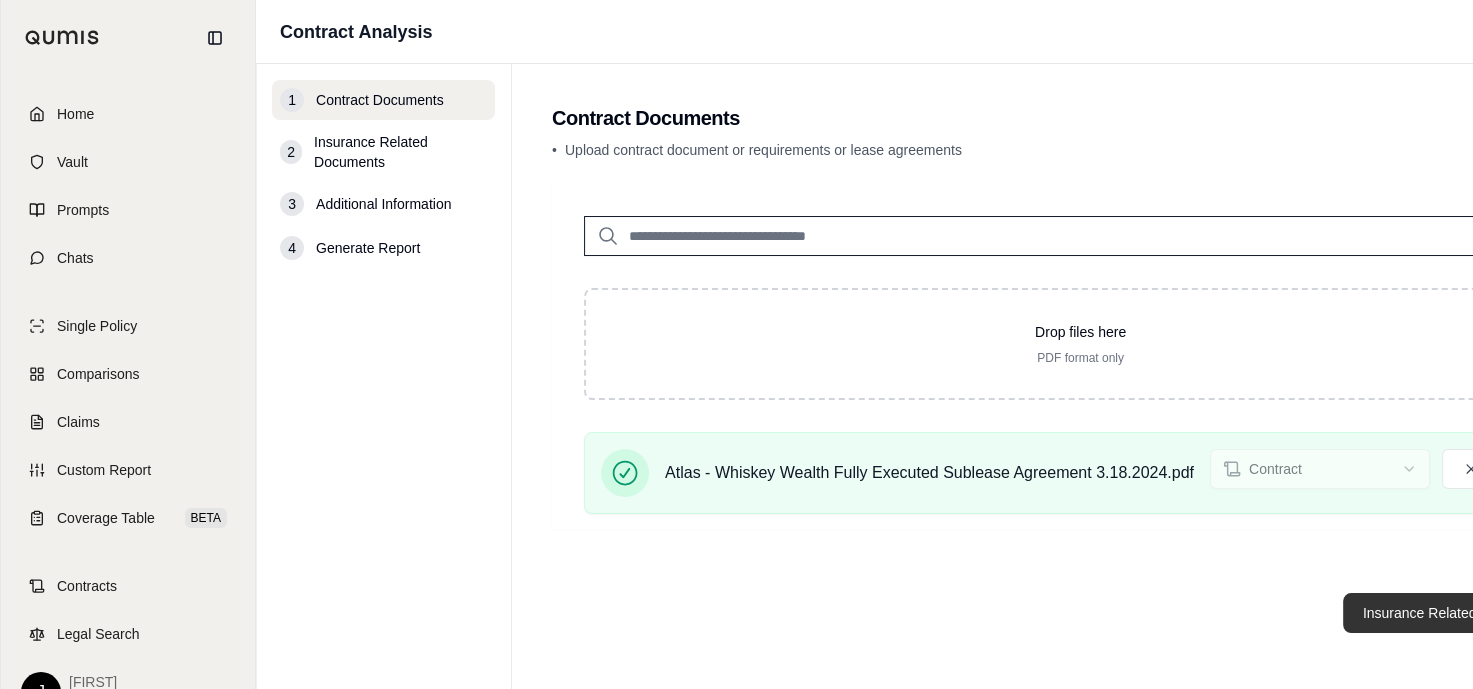 click on "Insurance Related Documents →" at bounding box center [1468, 613] 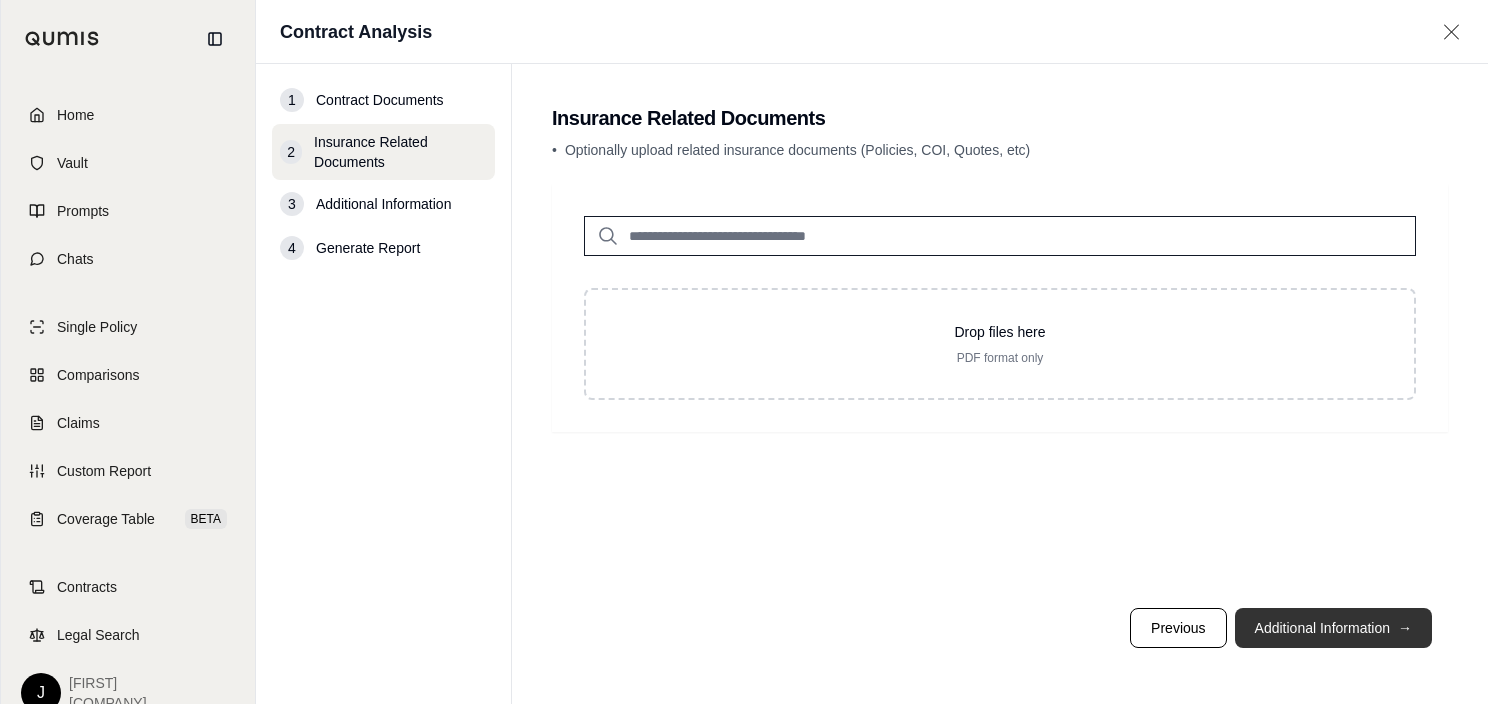 click on "Additional Information →" at bounding box center (1333, 628) 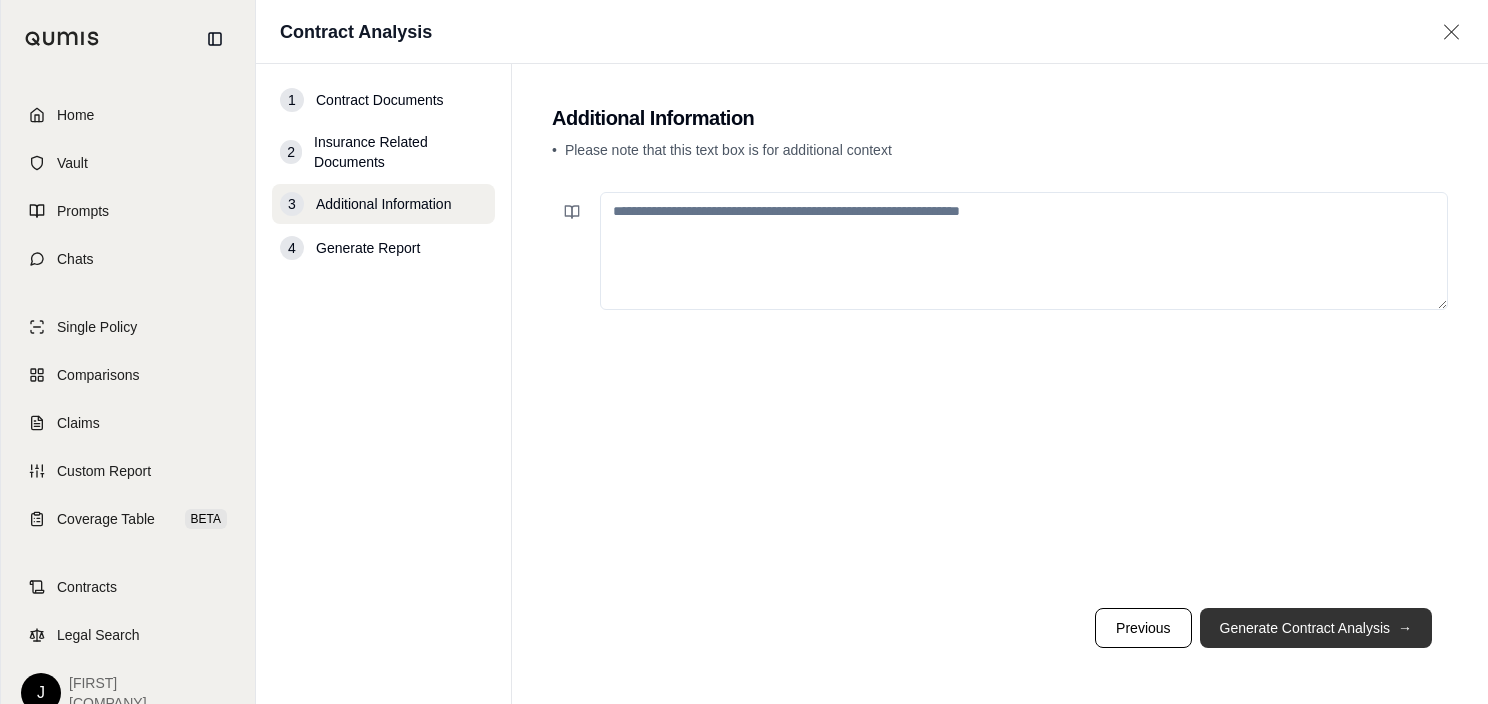 click on "Generate Contract Analysis →" at bounding box center (1316, 628) 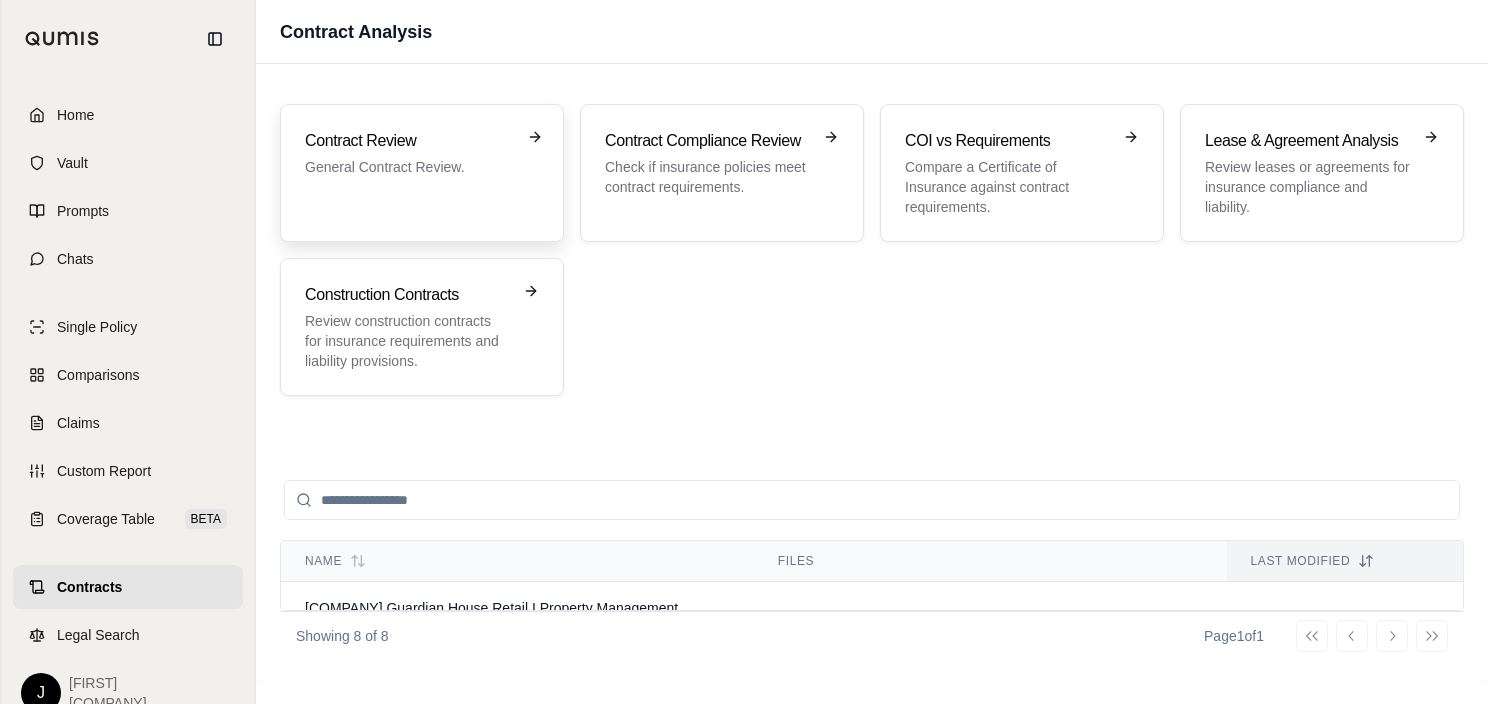 click on "Contract Review General Contract Review." at bounding box center [422, 173] 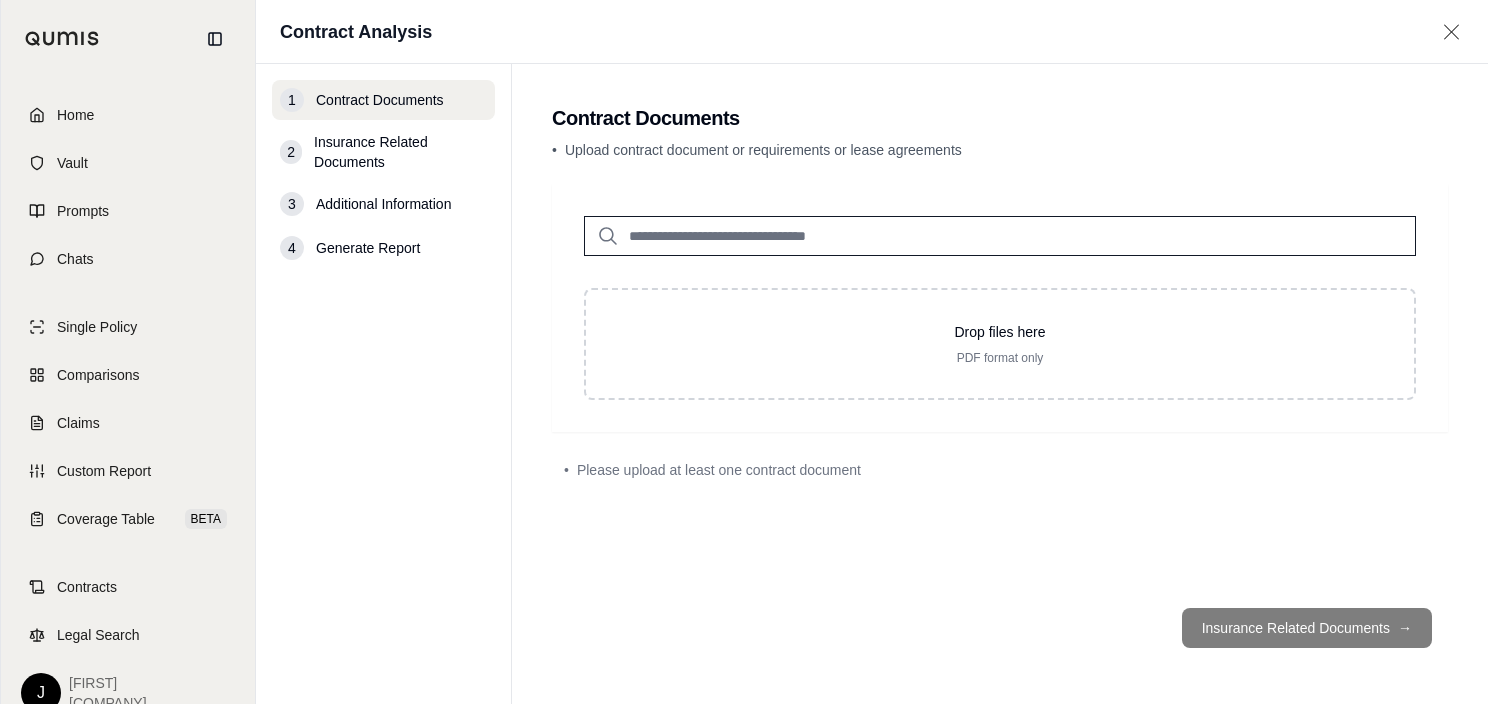 click on "Insurance Related Documents →" at bounding box center (1000, 628) 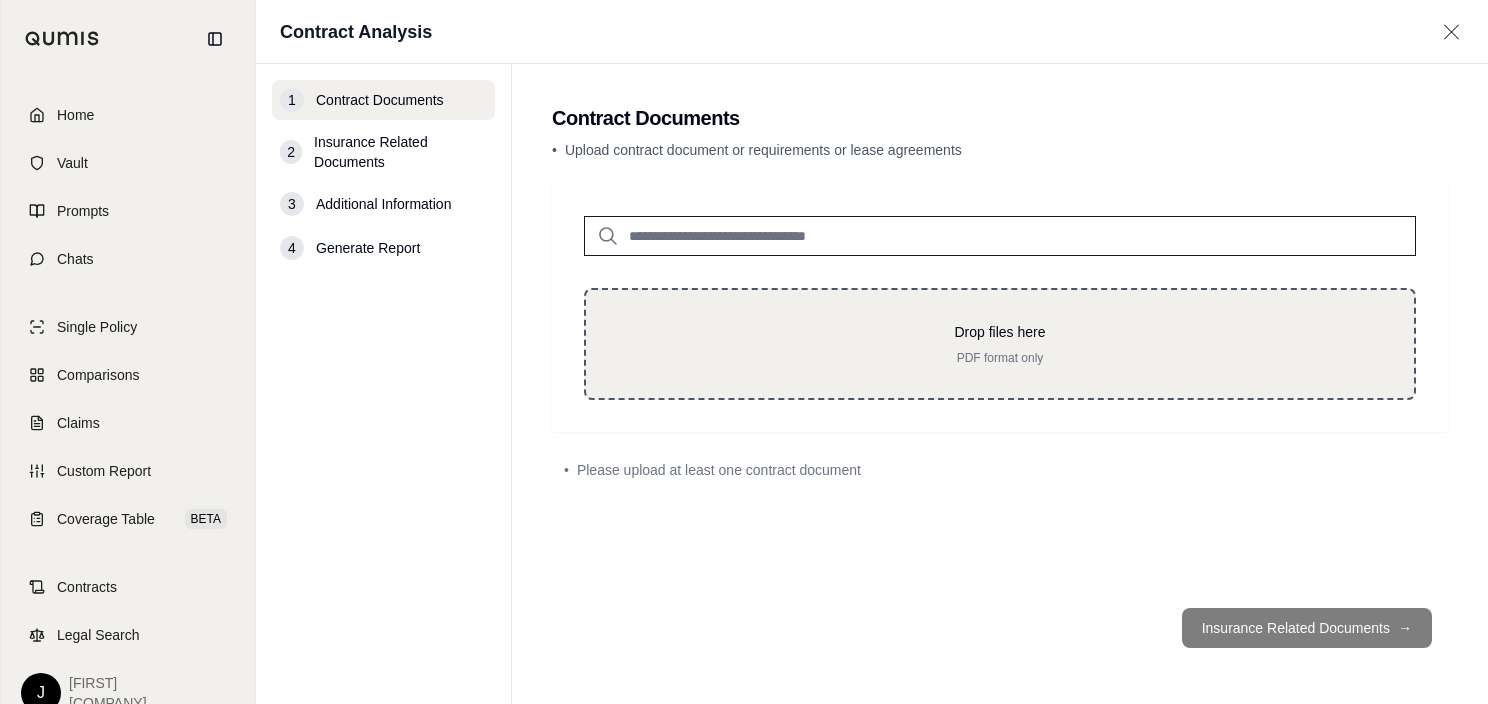 click on "PDF format only" at bounding box center (1000, 358) 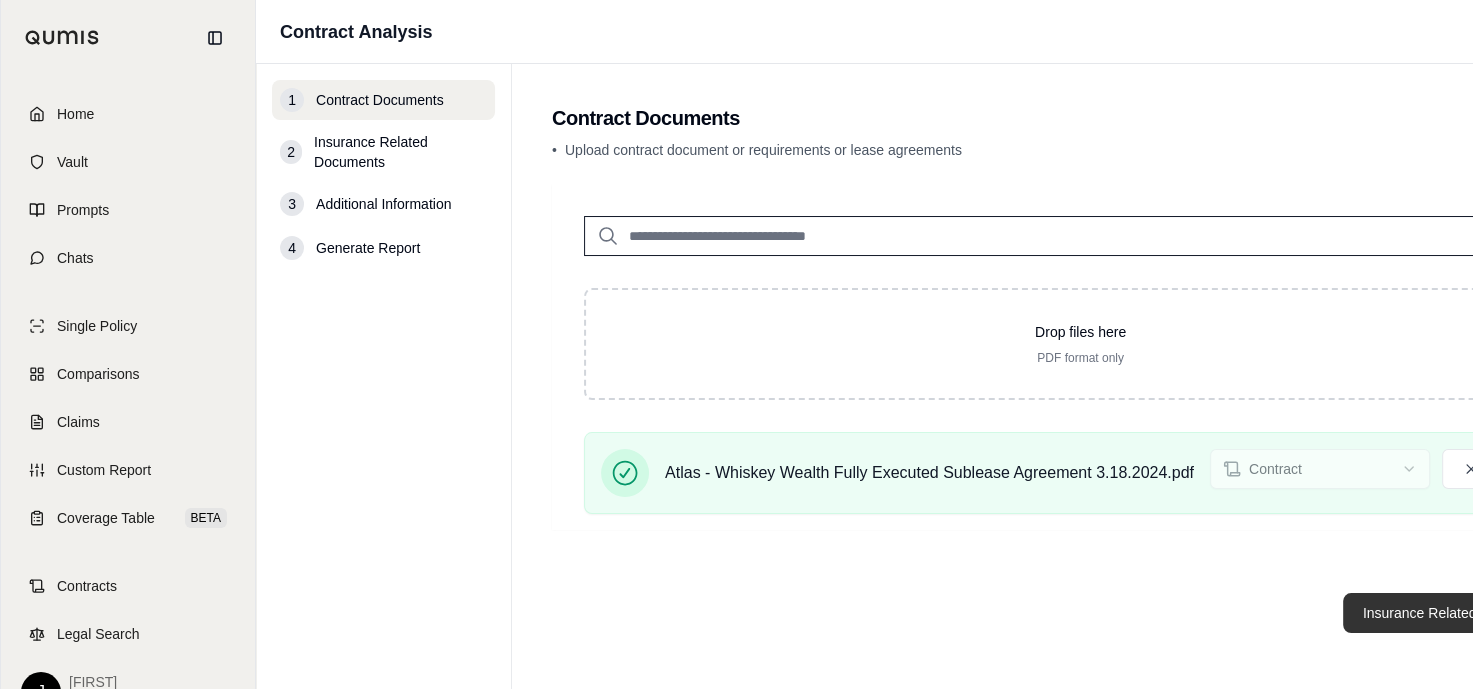 click on "Insurance Related Documents →" at bounding box center (1468, 613) 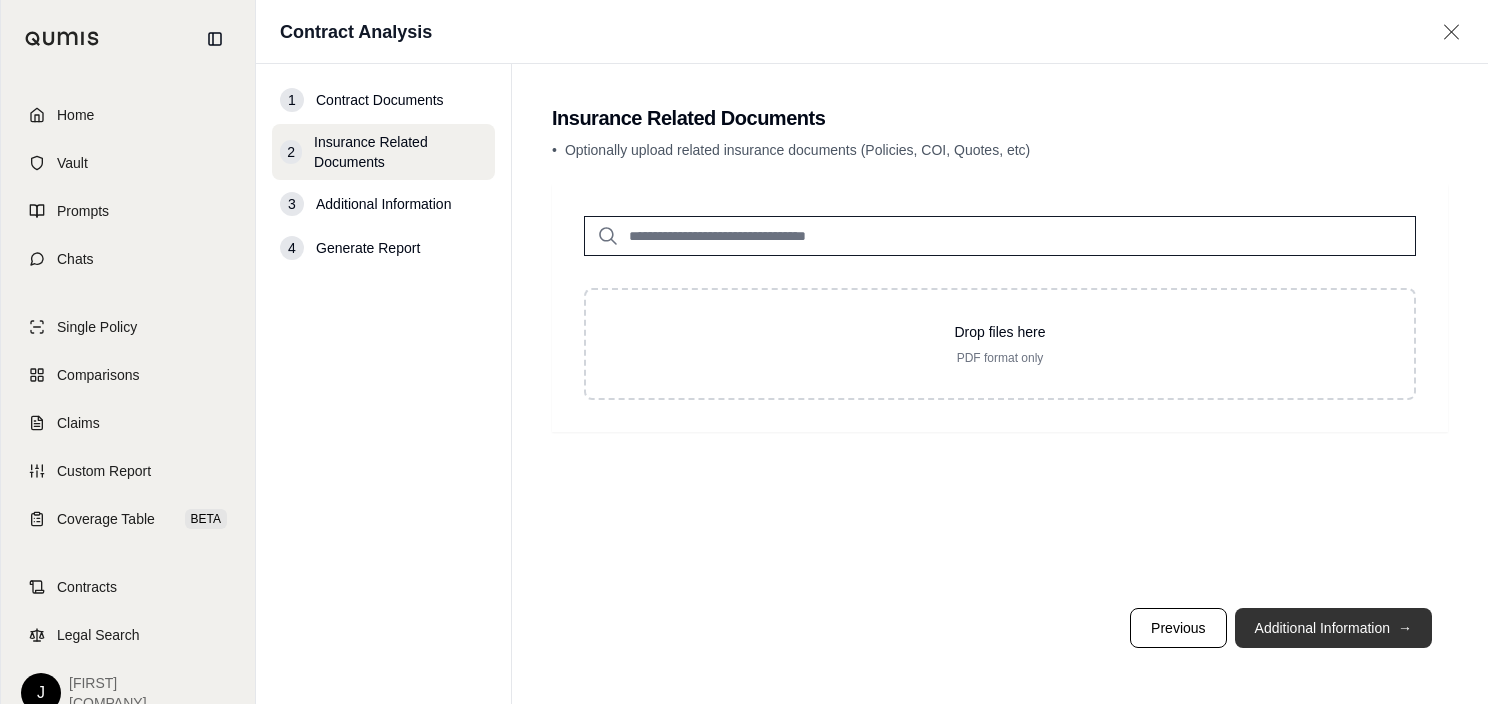 click on "Additional Information →" at bounding box center (1333, 628) 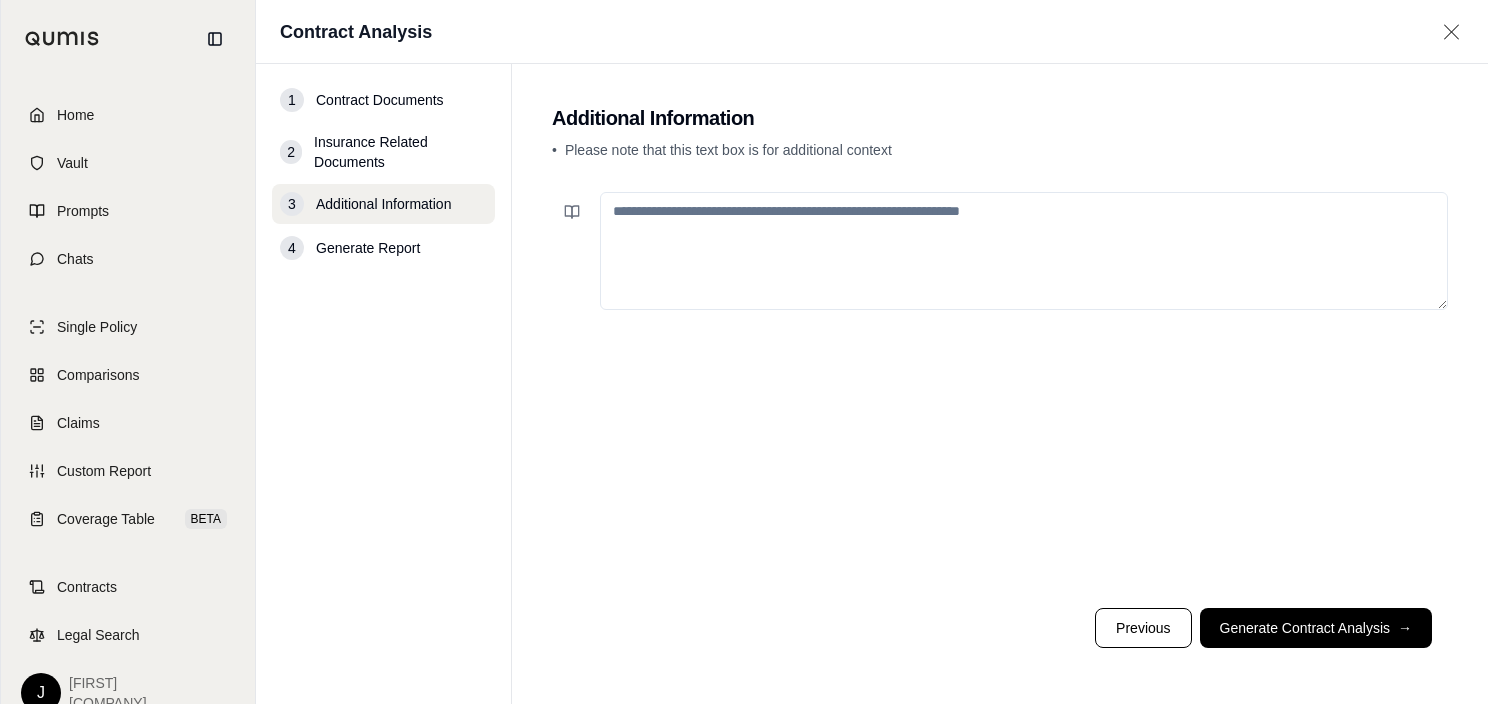click at bounding box center (1024, 251) 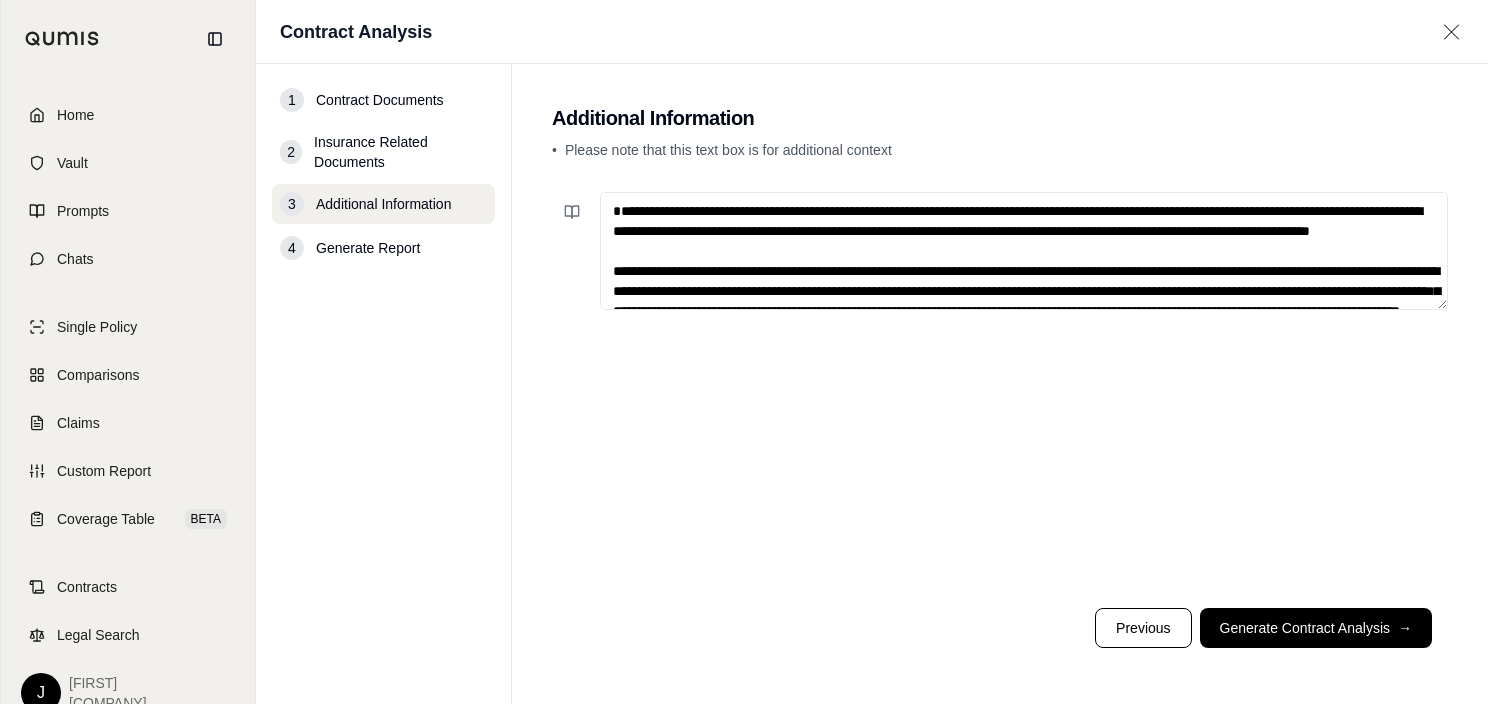 scroll, scrollTop: 89, scrollLeft: 0, axis: vertical 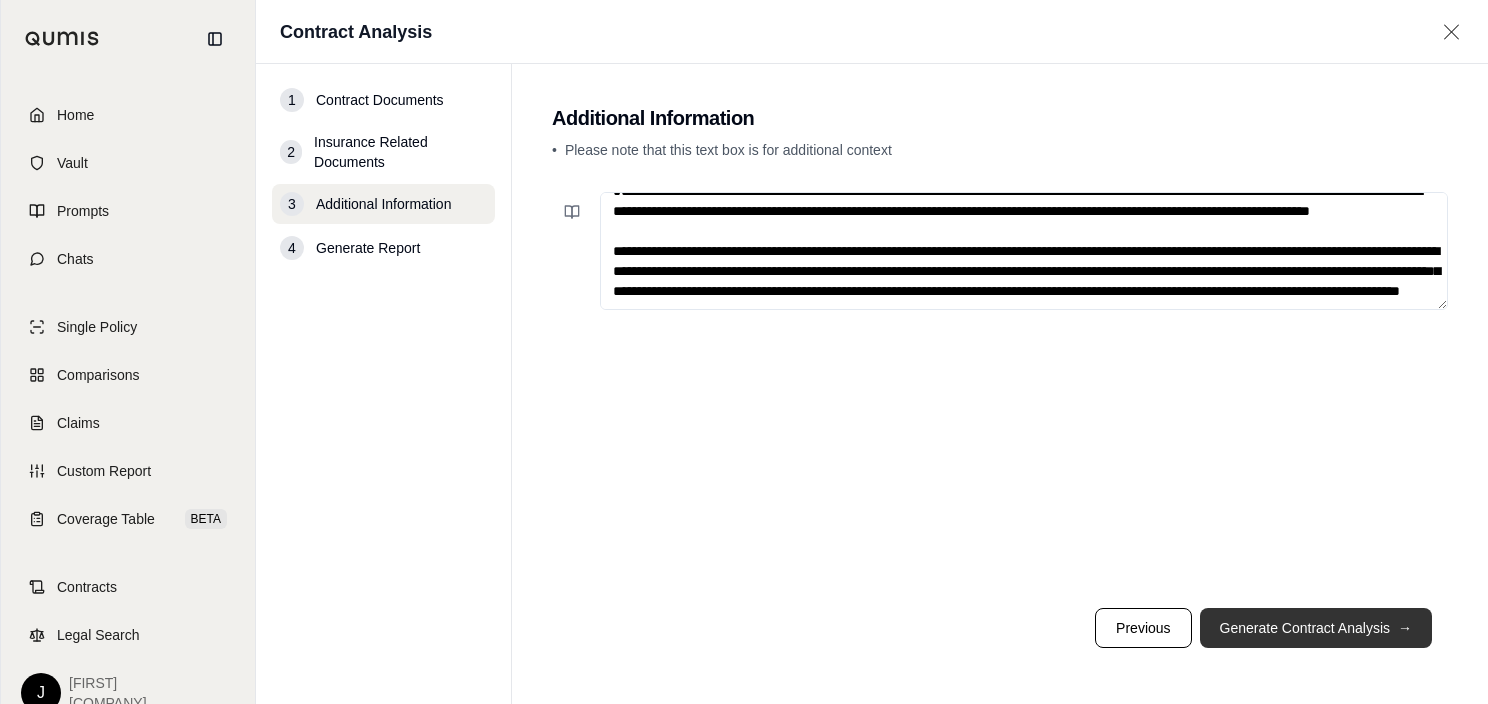 type on "**********" 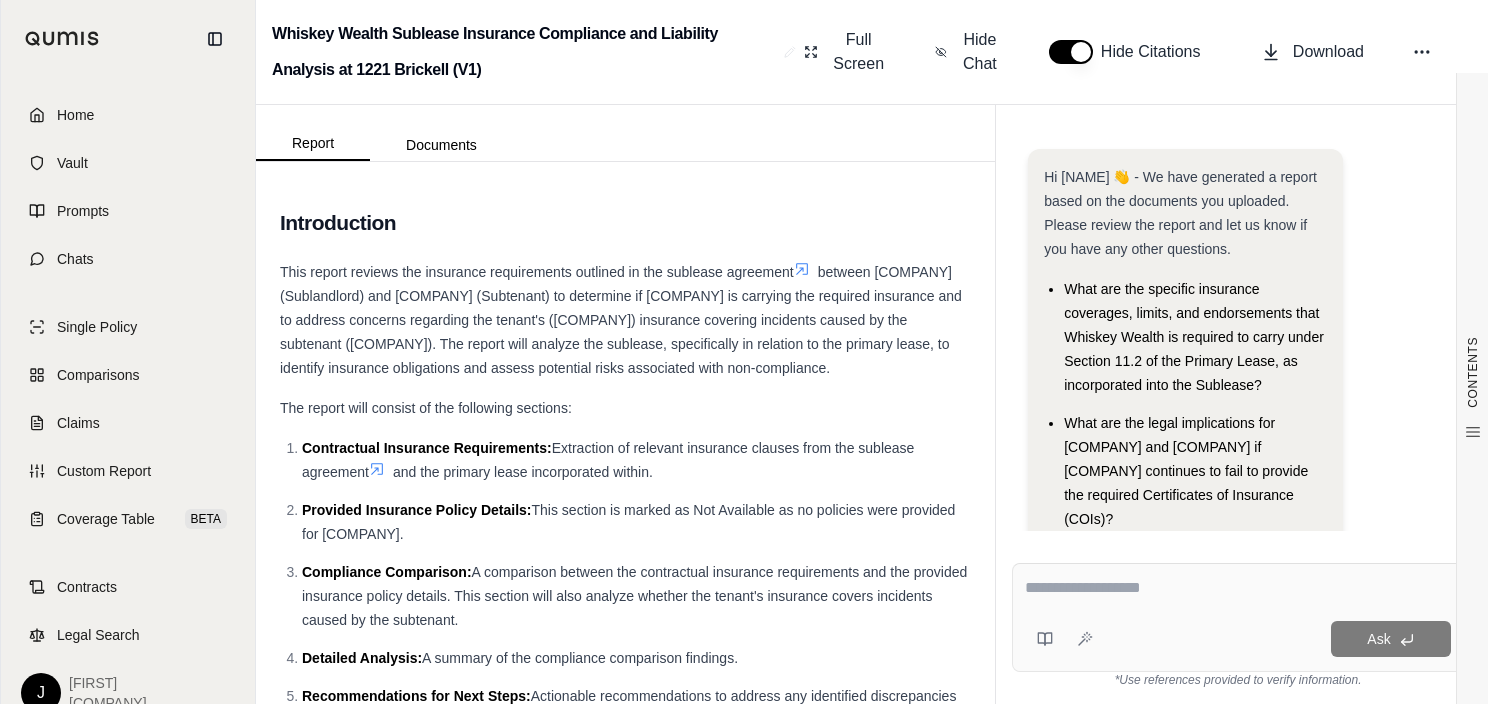 scroll, scrollTop: 63, scrollLeft: 0, axis: vertical 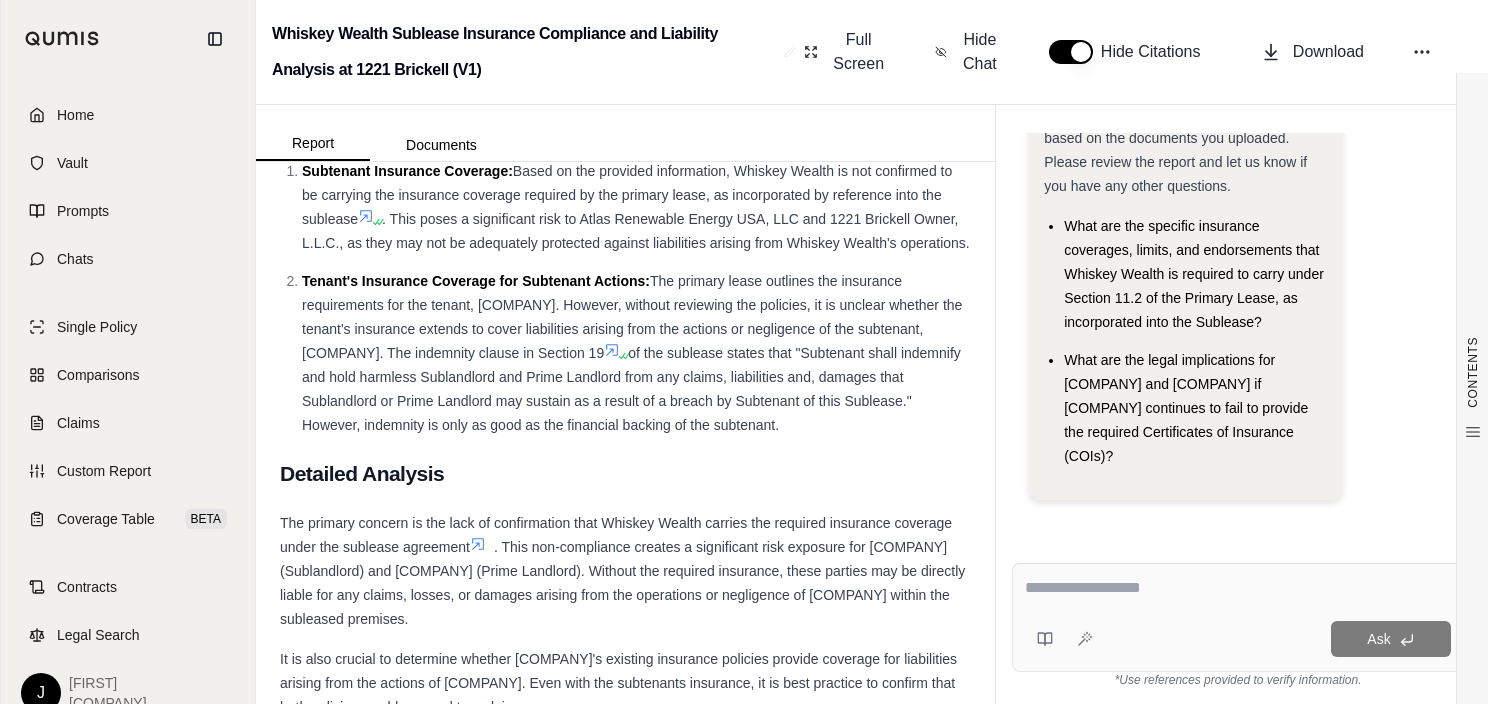 drag, startPoint x: 648, startPoint y: 475, endPoint x: 612, endPoint y: 570, distance: 101.59232 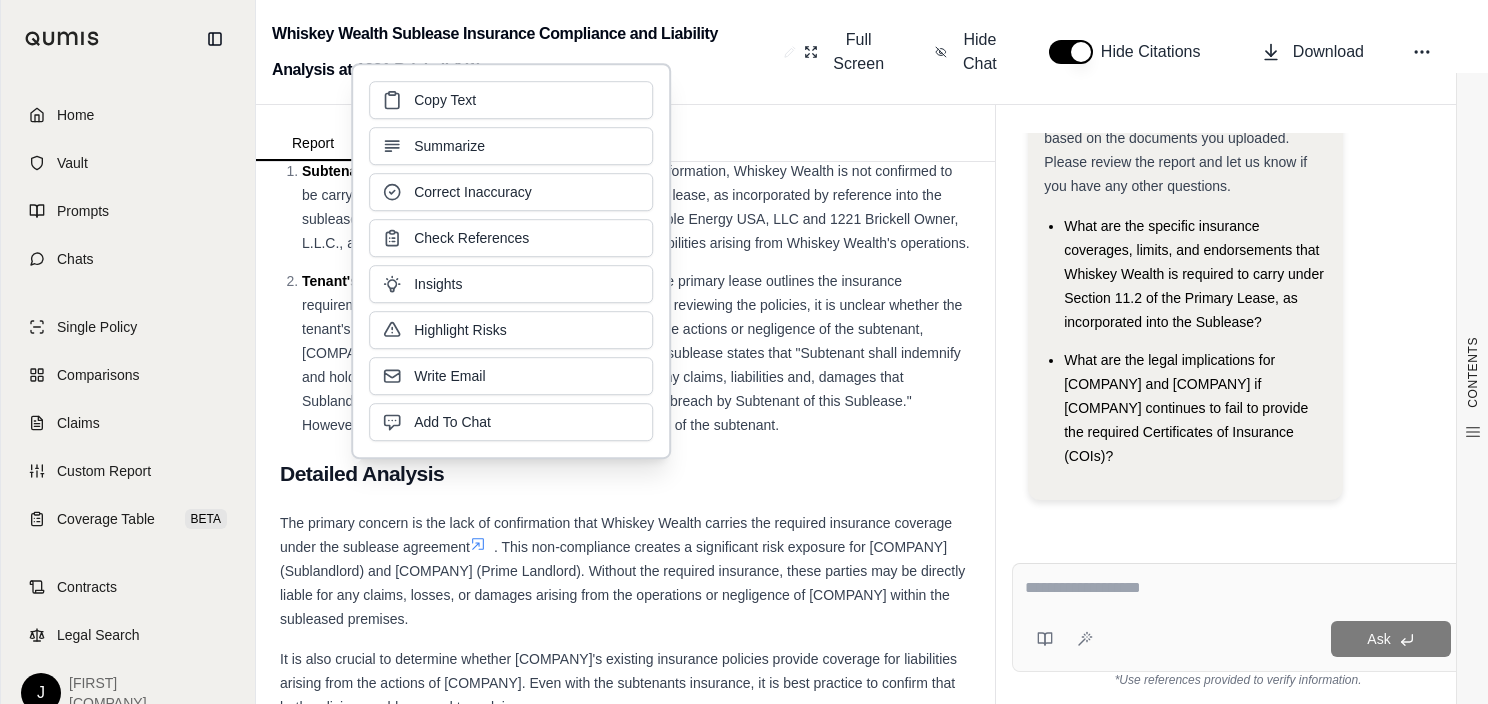 type 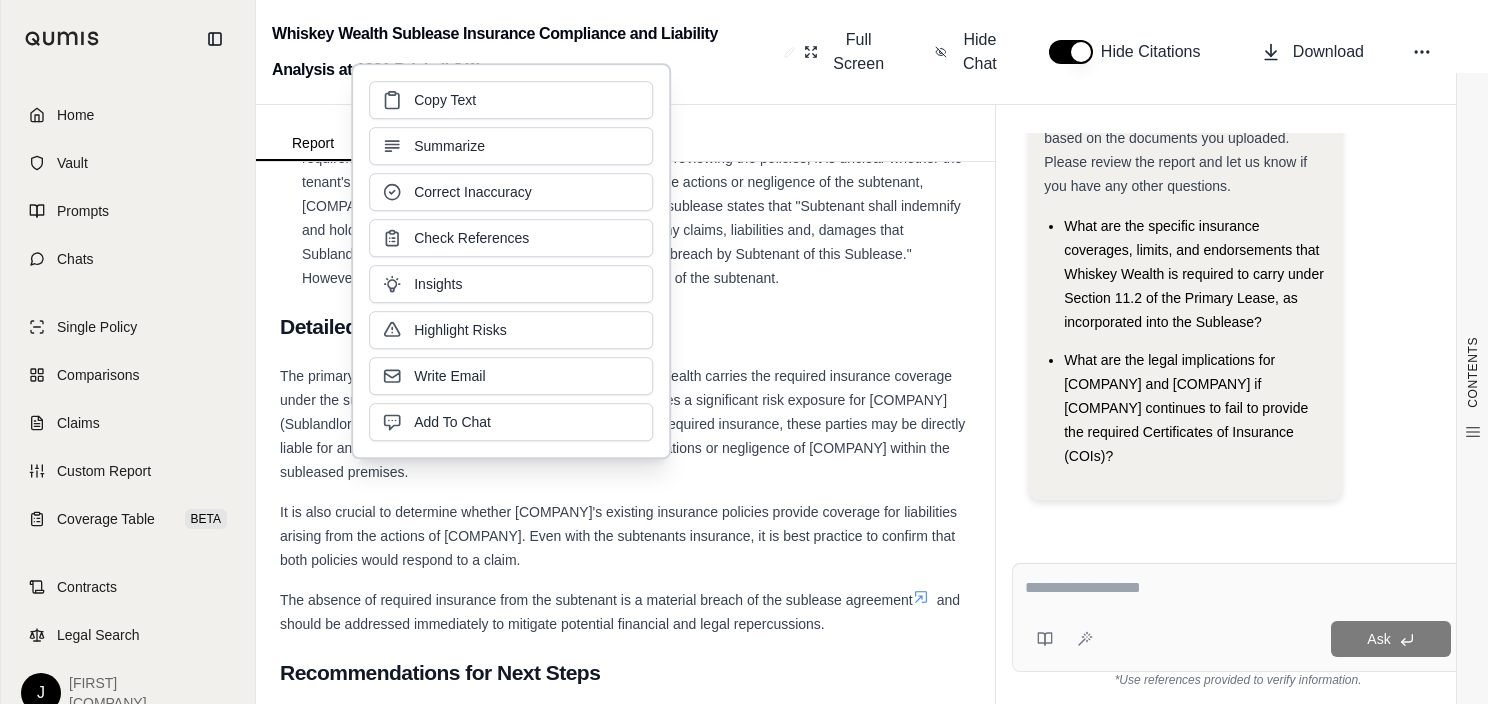 scroll, scrollTop: 5386, scrollLeft: 0, axis: vertical 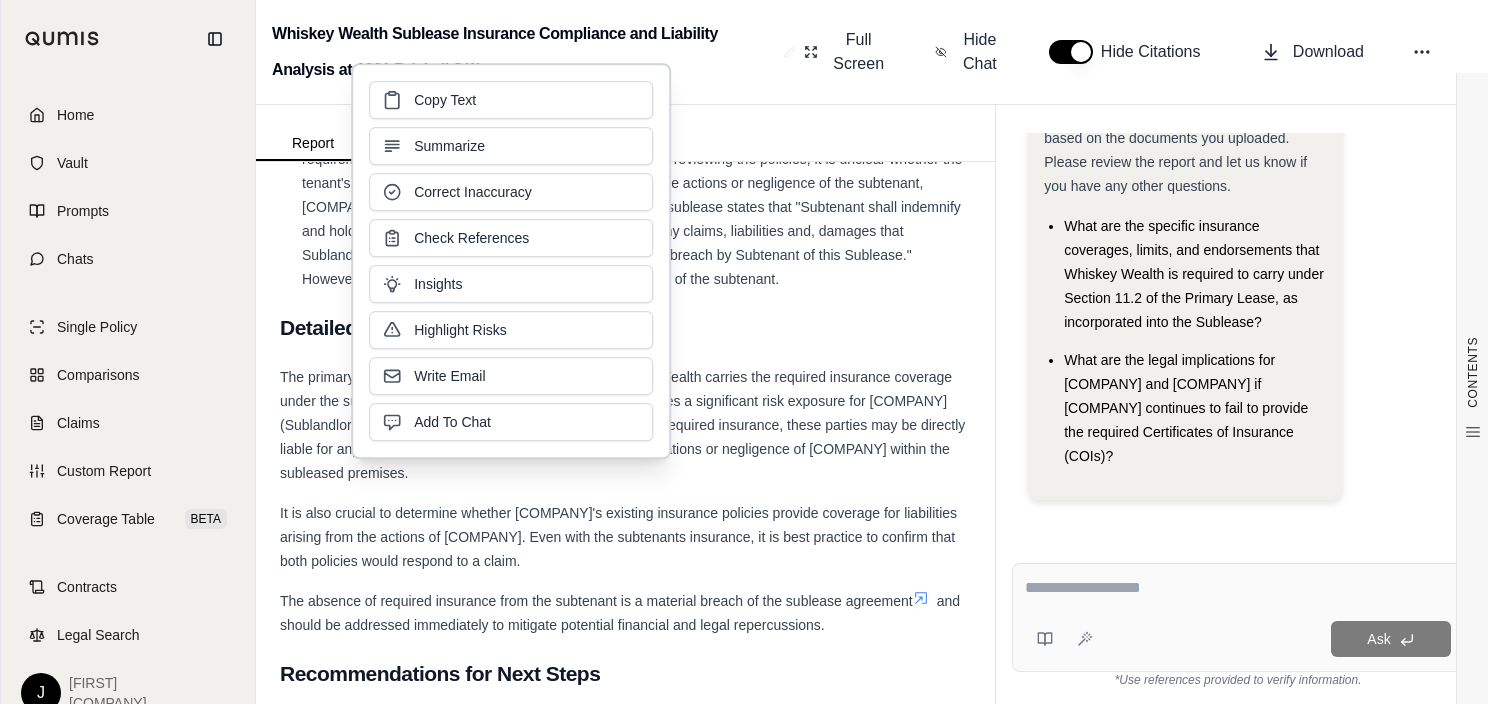 click on "The primary concern is the lack of confirmation that Whiskey Wealth carries the required insurance coverage under the sublease agreement" at bounding box center (616, 389) 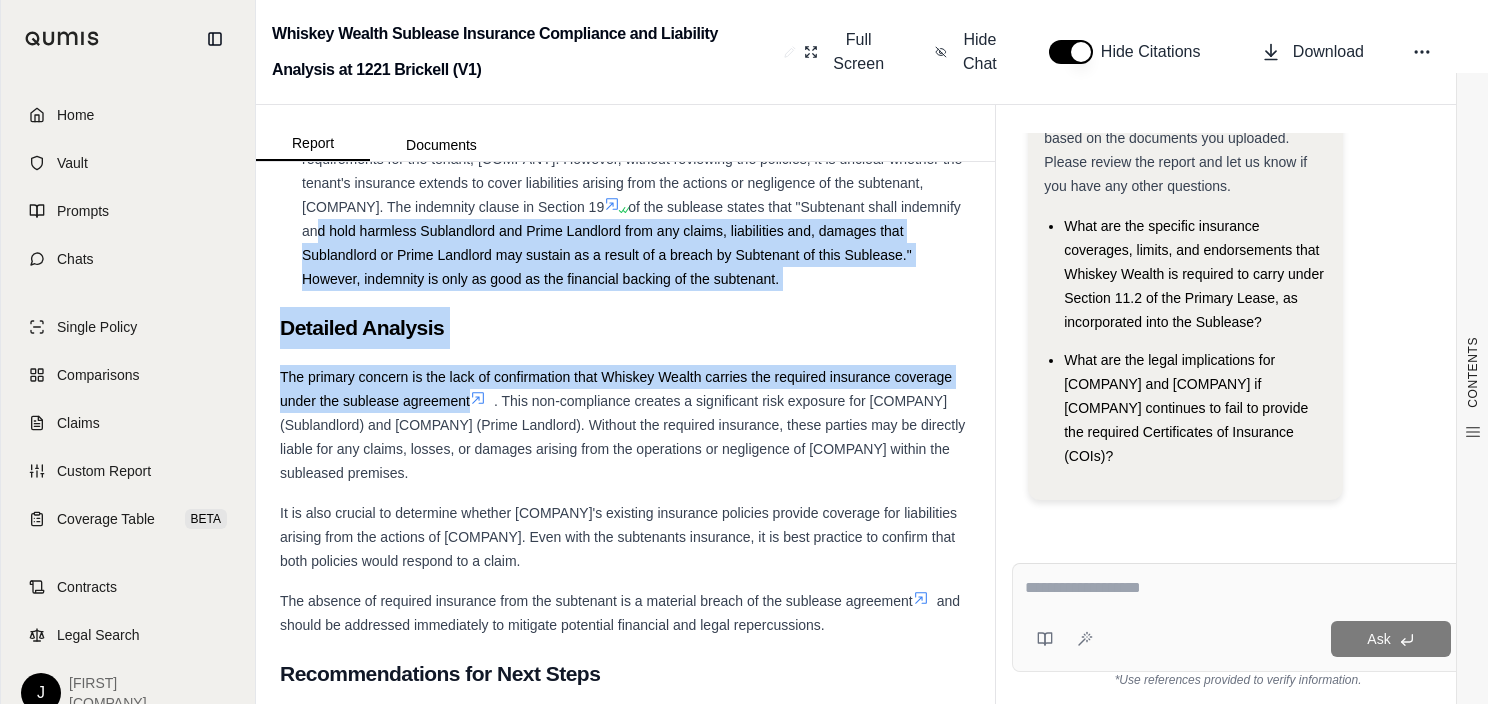 drag, startPoint x: 470, startPoint y: 546, endPoint x: 642, endPoint y: 348, distance: 262.27466 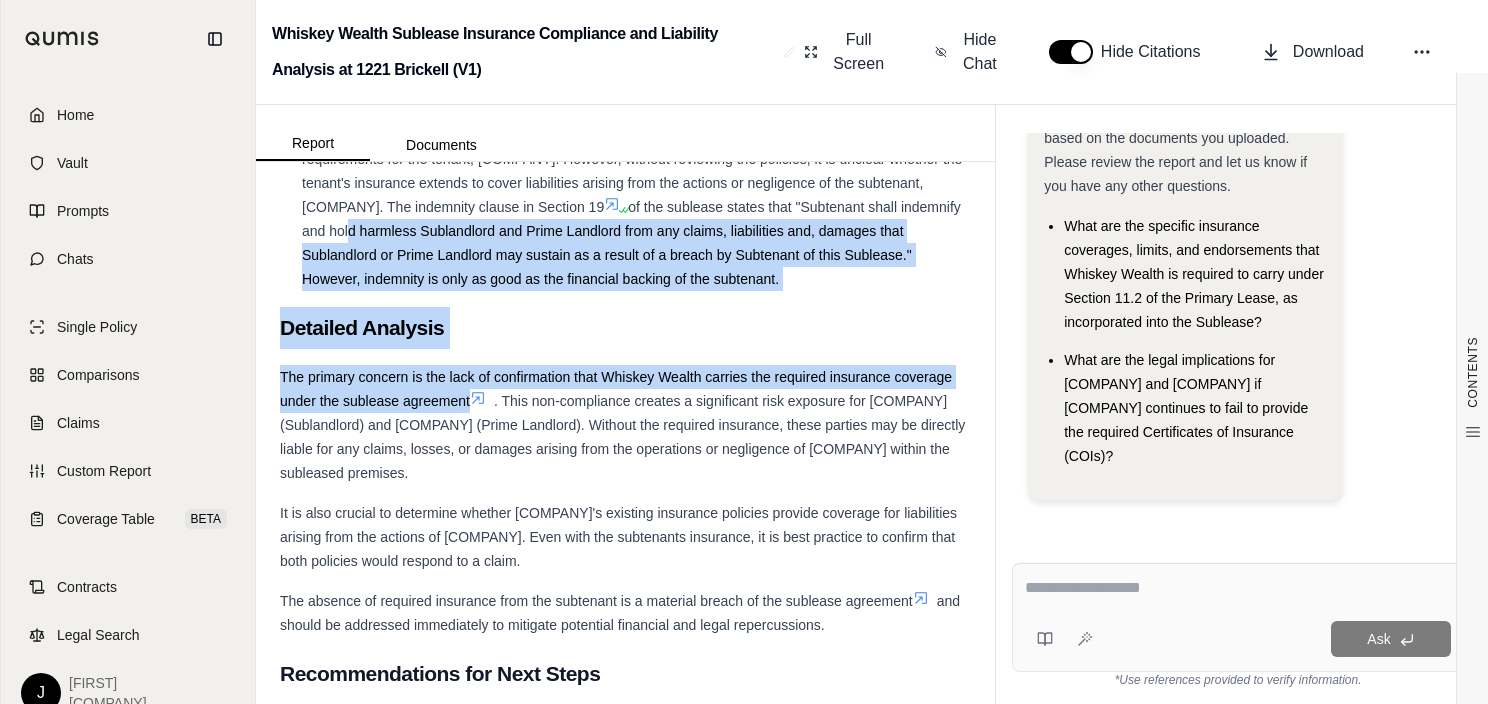 drag, startPoint x: 642, startPoint y: 348, endPoint x: 831, endPoint y: 392, distance: 194.05412 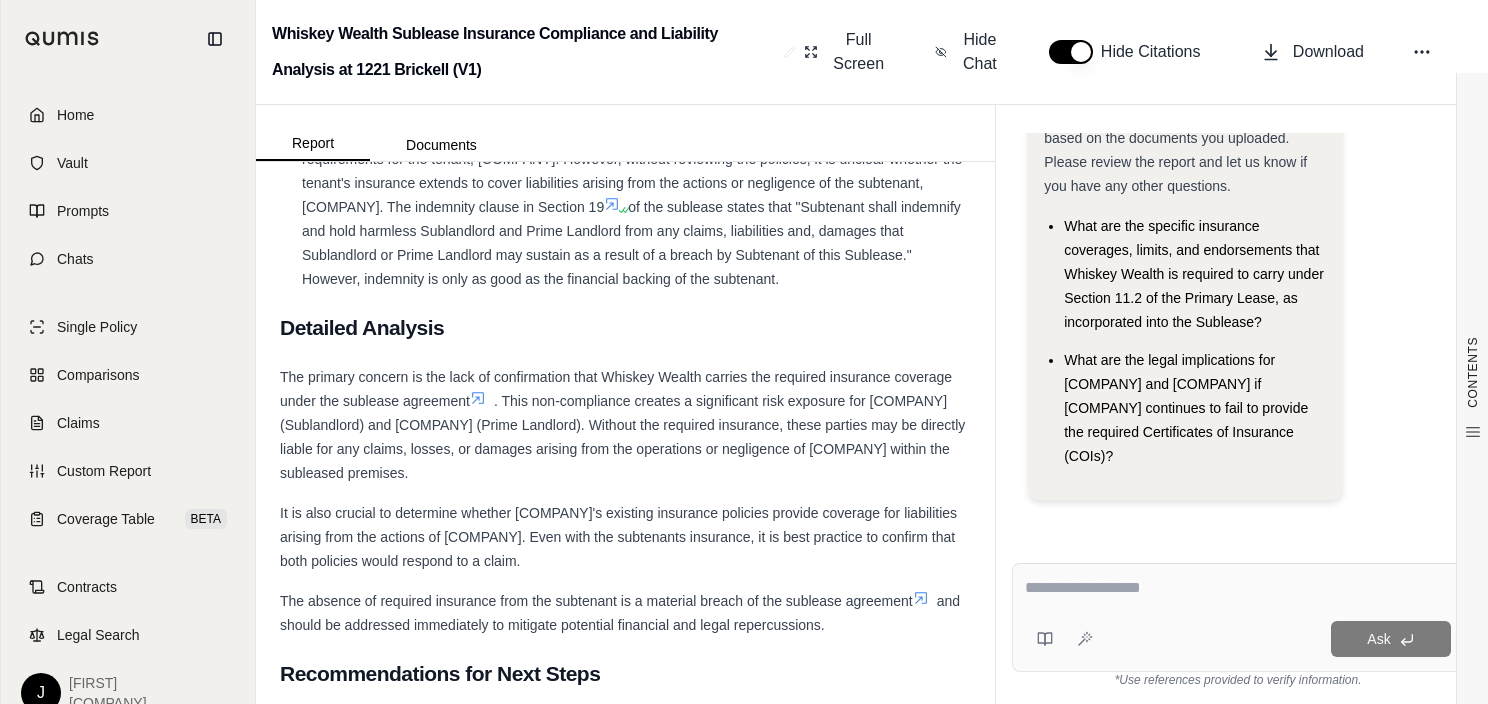click on "Tenant's Insurance Coverage for Subtenant Actions:  The primary lease outlines the insurance requirements for the tenant, [COMPANY]. However, without reviewing the policies, it is unclear whether the tenant's insurance extends to cover liabilities arising from the actions or negligence of the subtenant, [COMPANY]. The indemnity clause in Section 19   of the sublease states that "Subtenant shall indemnify and hold harmless Sublandlord and Prime Landlord from any claims, liabilities and, damages that Sublandlord or Prime Landlord may sustain as a result of a breach by Subtenant of this Sublease." However, indemnity is only as good as the financial backing of the subtenant." at bounding box center [636, 207] 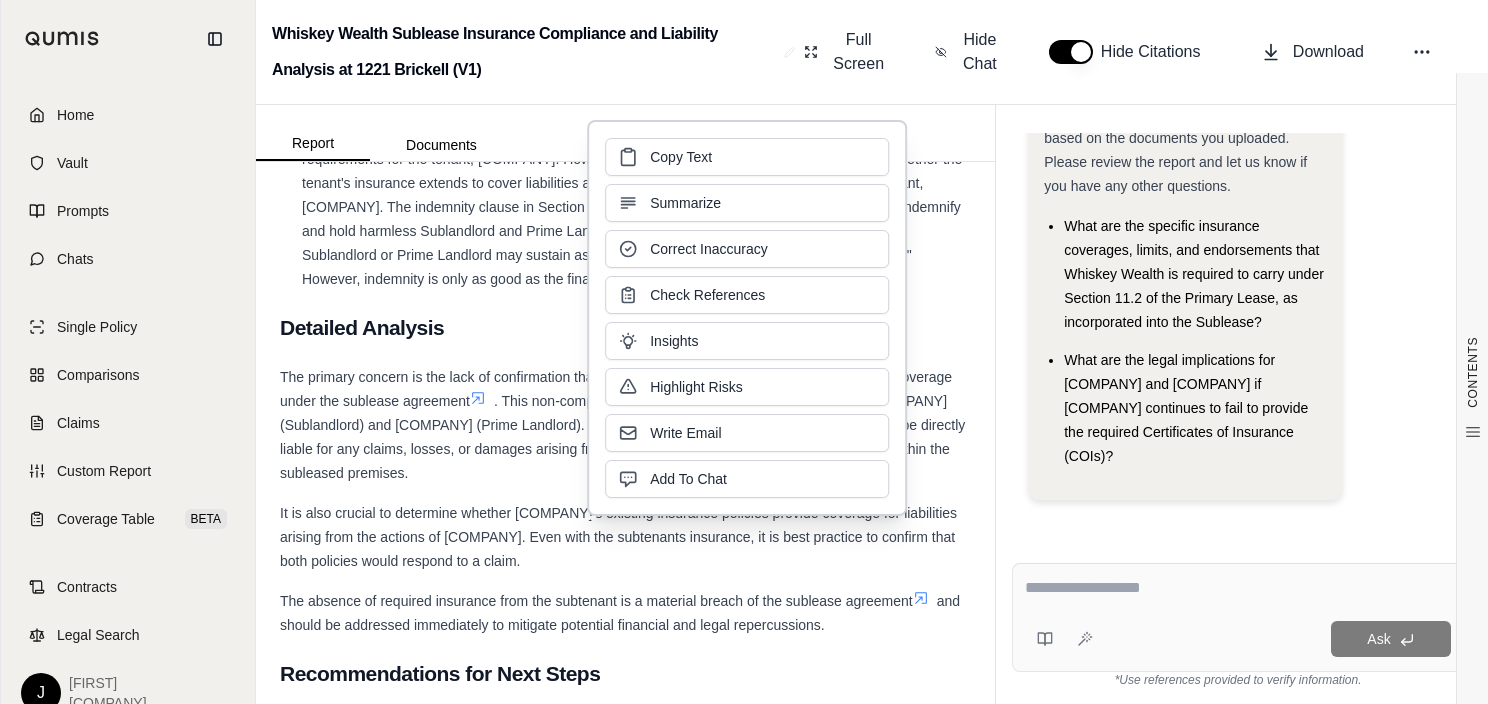 type 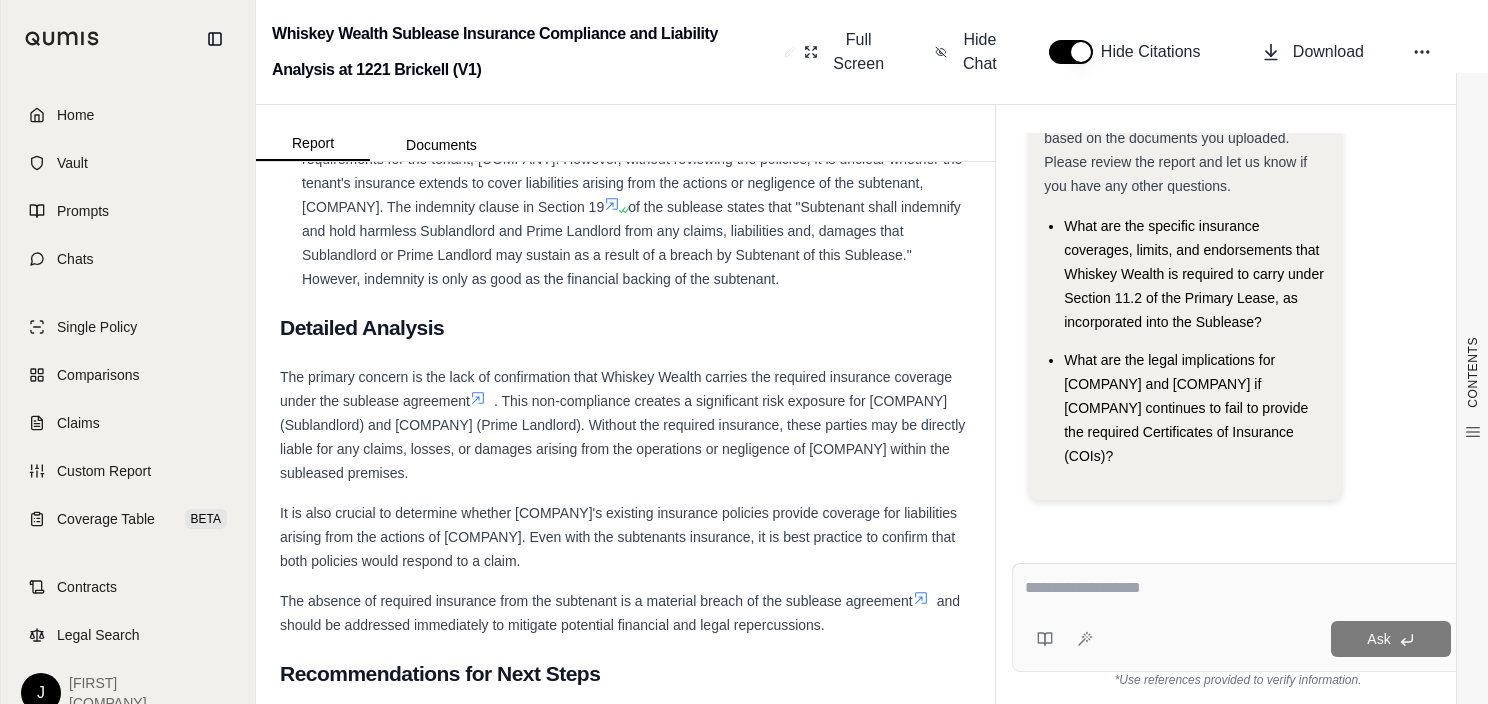 paste on "**********" 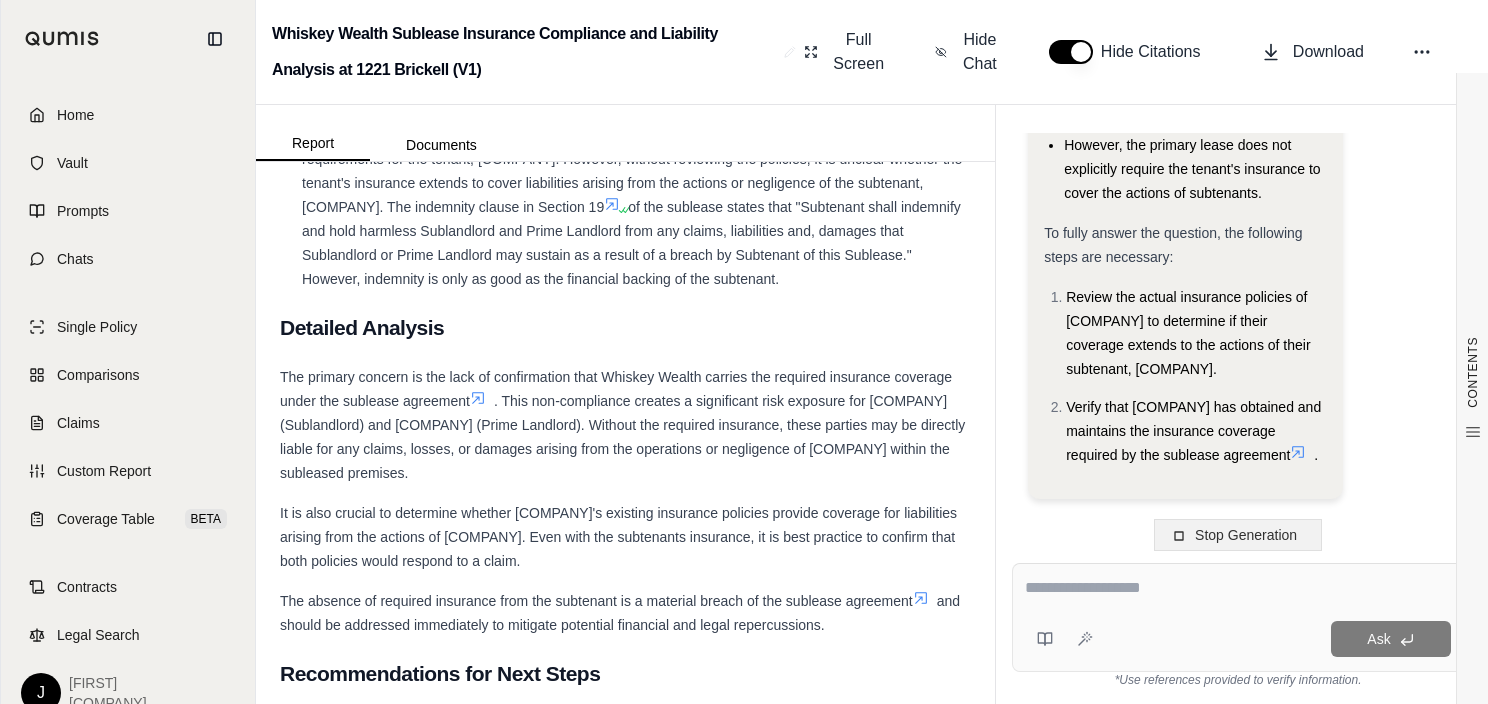 scroll, scrollTop: 3611, scrollLeft: 0, axis: vertical 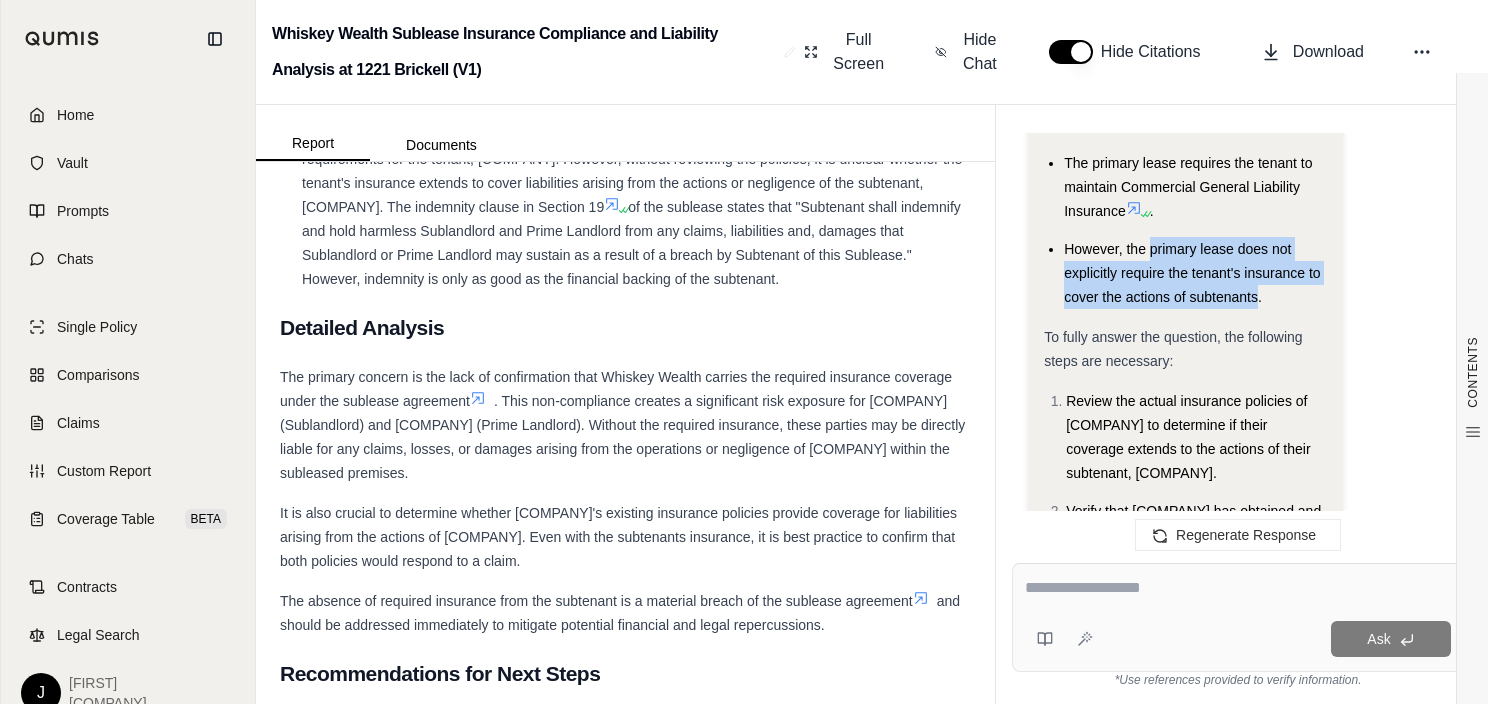 drag, startPoint x: 1256, startPoint y: 392, endPoint x: 1150, endPoint y: 344, distance: 116.3615 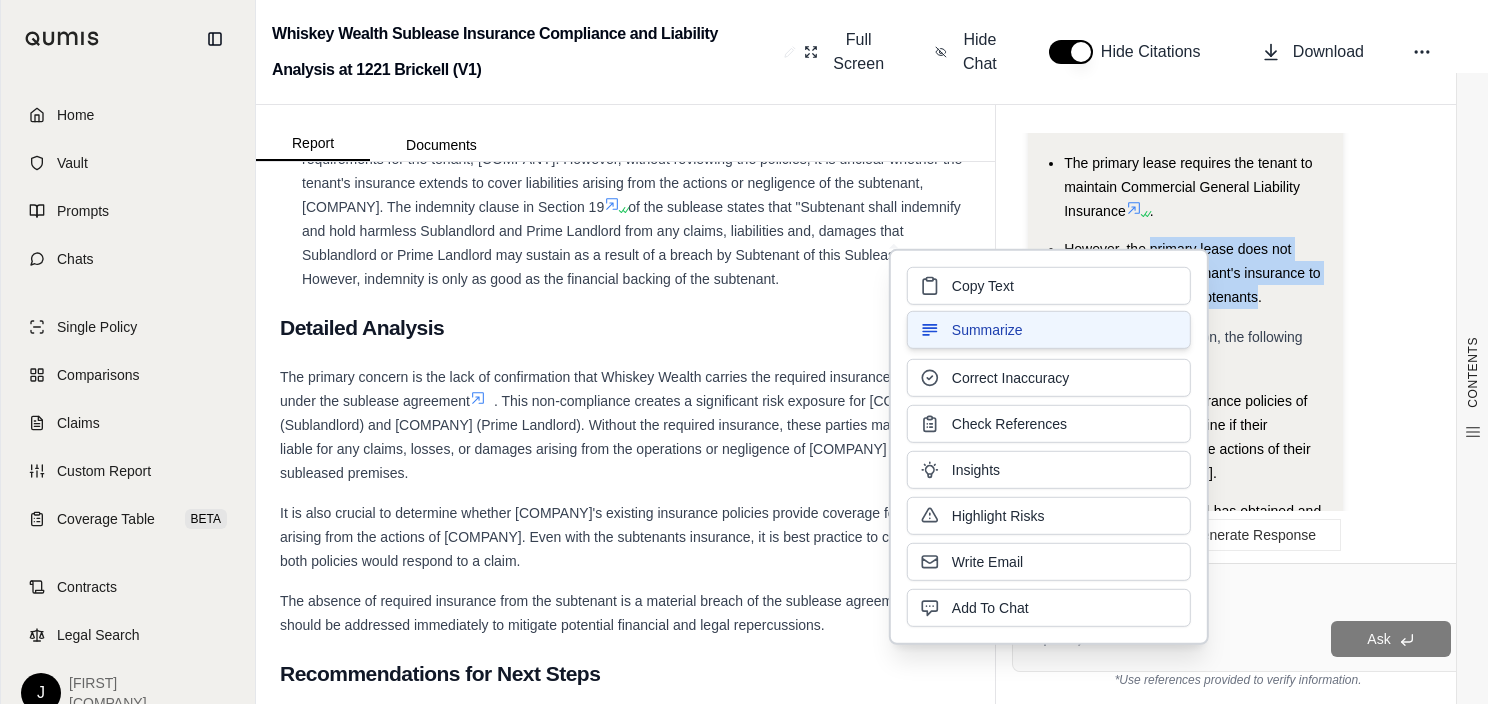 type 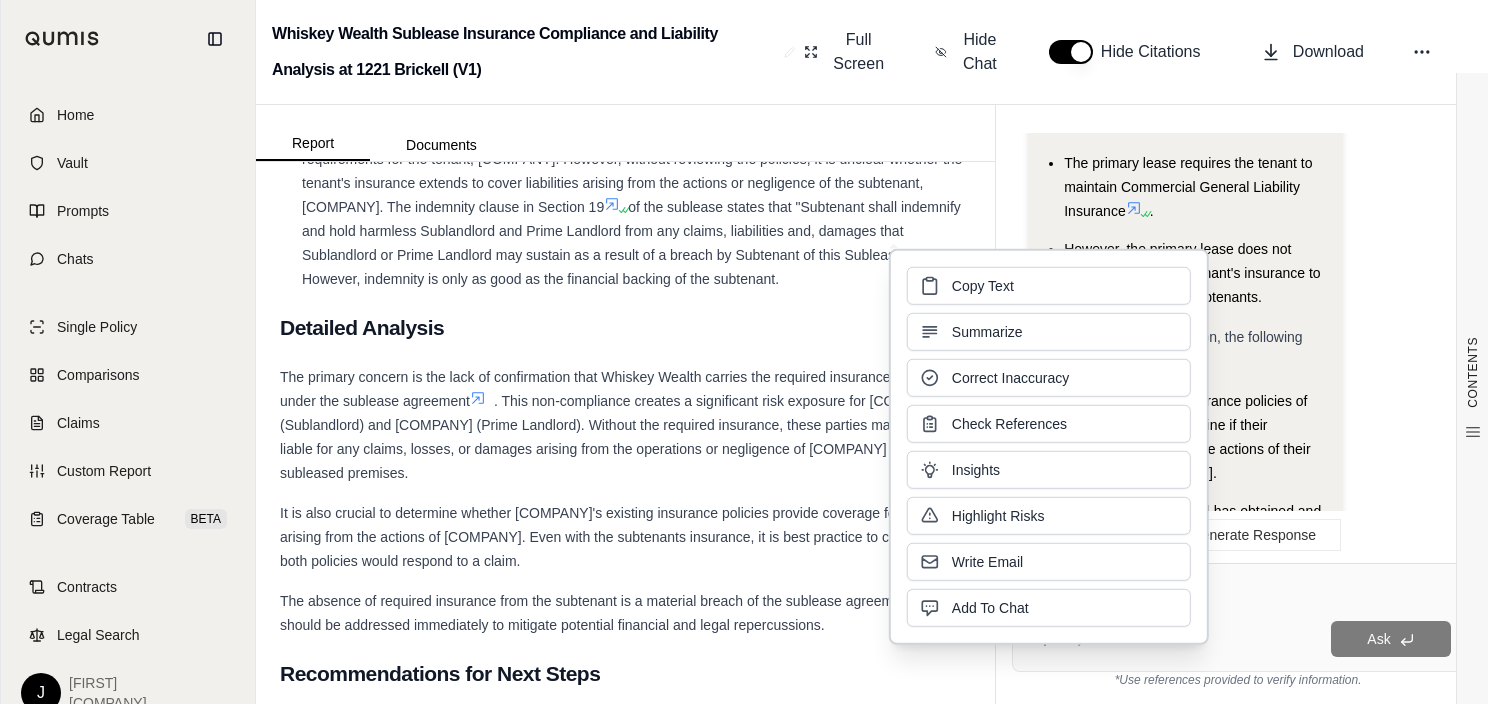 click on "Analysis:
Okay, I need to determine if the tenant's insurance ([COMPANY]) will cover incidents caused by the subtenant ([COMPANY]).
Here's my plan:
Identify relevant clauses:  I need to find the clauses in the sublease agreement   and primary lease that discuss insurance and indemnity.
Analyze insurance requirements:  I need to understand what types of insurance the tenant is required to carry under the primary lease.
Analyze indemnity:  I need to understand the scope of the indemnity clause in the sublease agreement  .
Determine coverage for subtenant actions:  Based on the insurance requirements and indemnity clause, I need to determine if the tenant's insurance would cover incidents caused by the subtenant.
Acknowledge uncertainty:  I need to acknowledge that without reviewing the actual insurance policies, I can only provide a preliminary assessment.
Let's start by looking at the sublease agreement  . Section 20
So, the sublease agreement" at bounding box center [1238, -984] 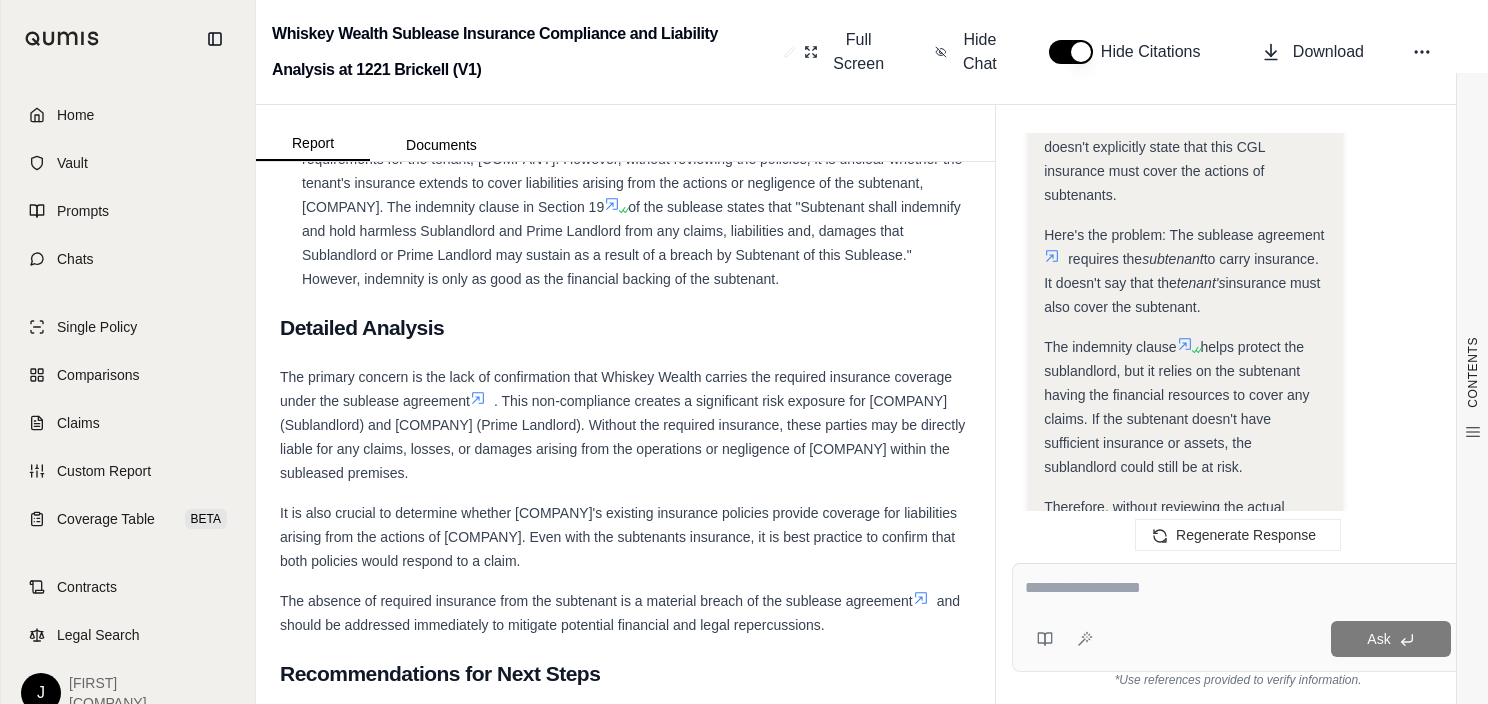 scroll, scrollTop: 2303, scrollLeft: 0, axis: vertical 